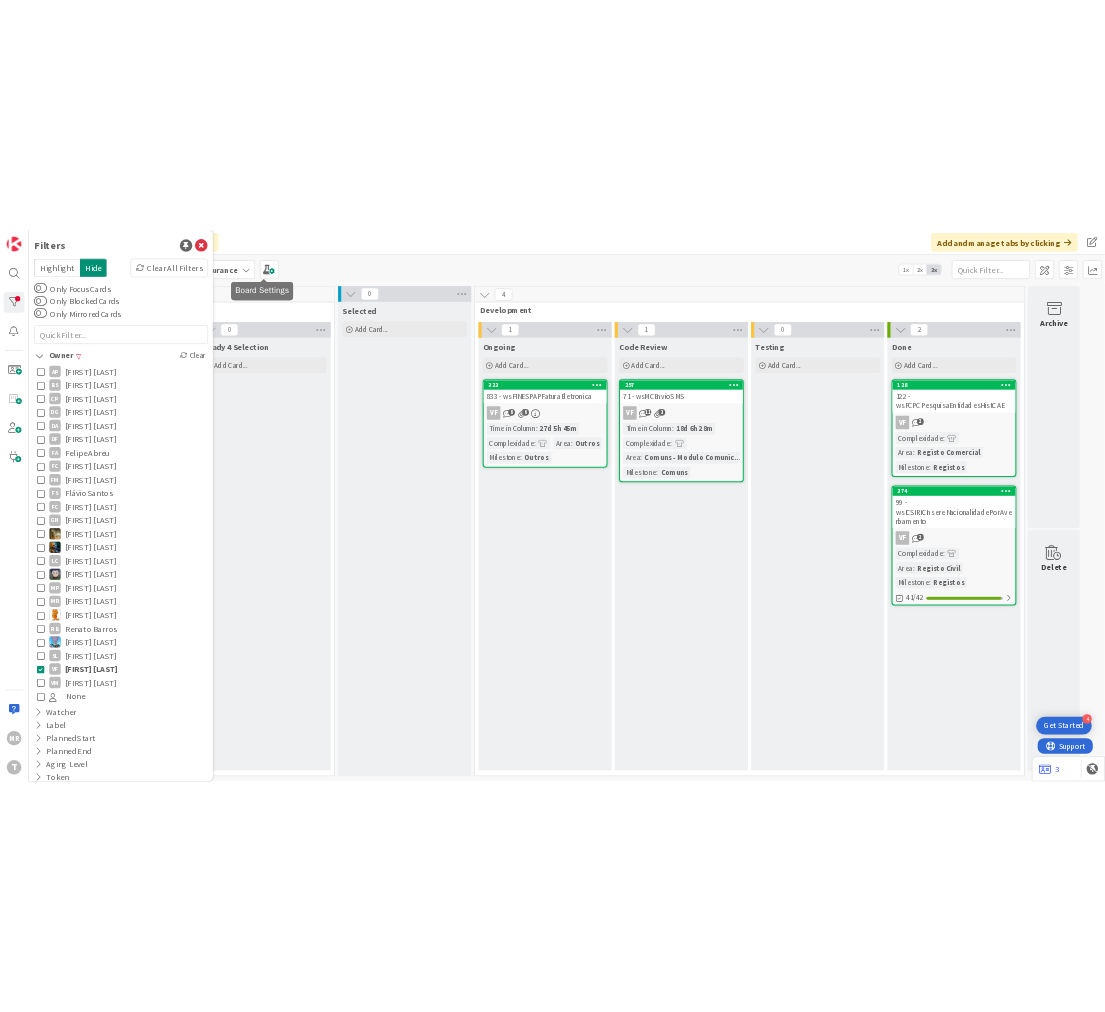 scroll, scrollTop: 0, scrollLeft: 0, axis: both 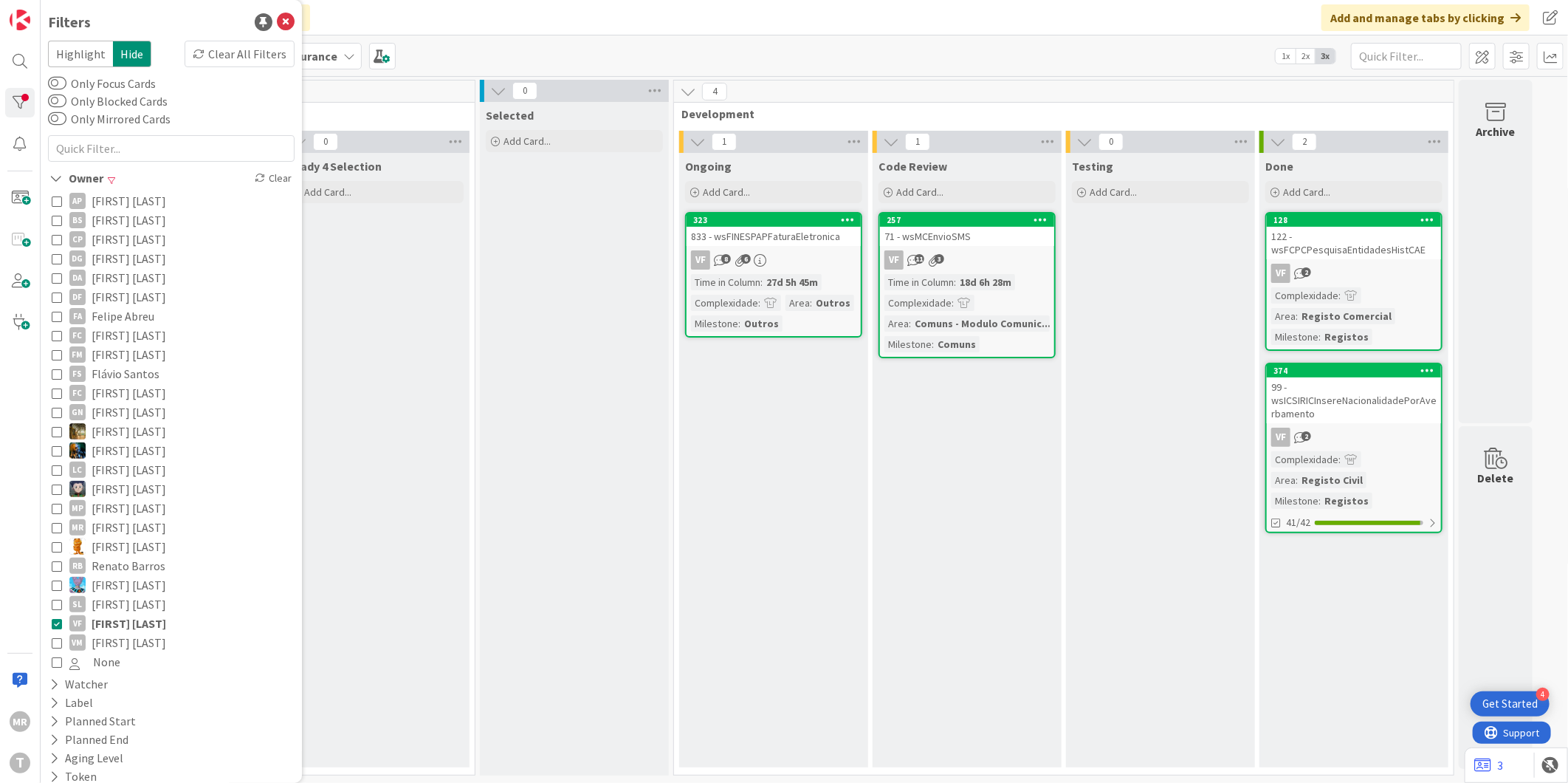 click on "[FIRST] [LAST]" at bounding box center (128, 623) 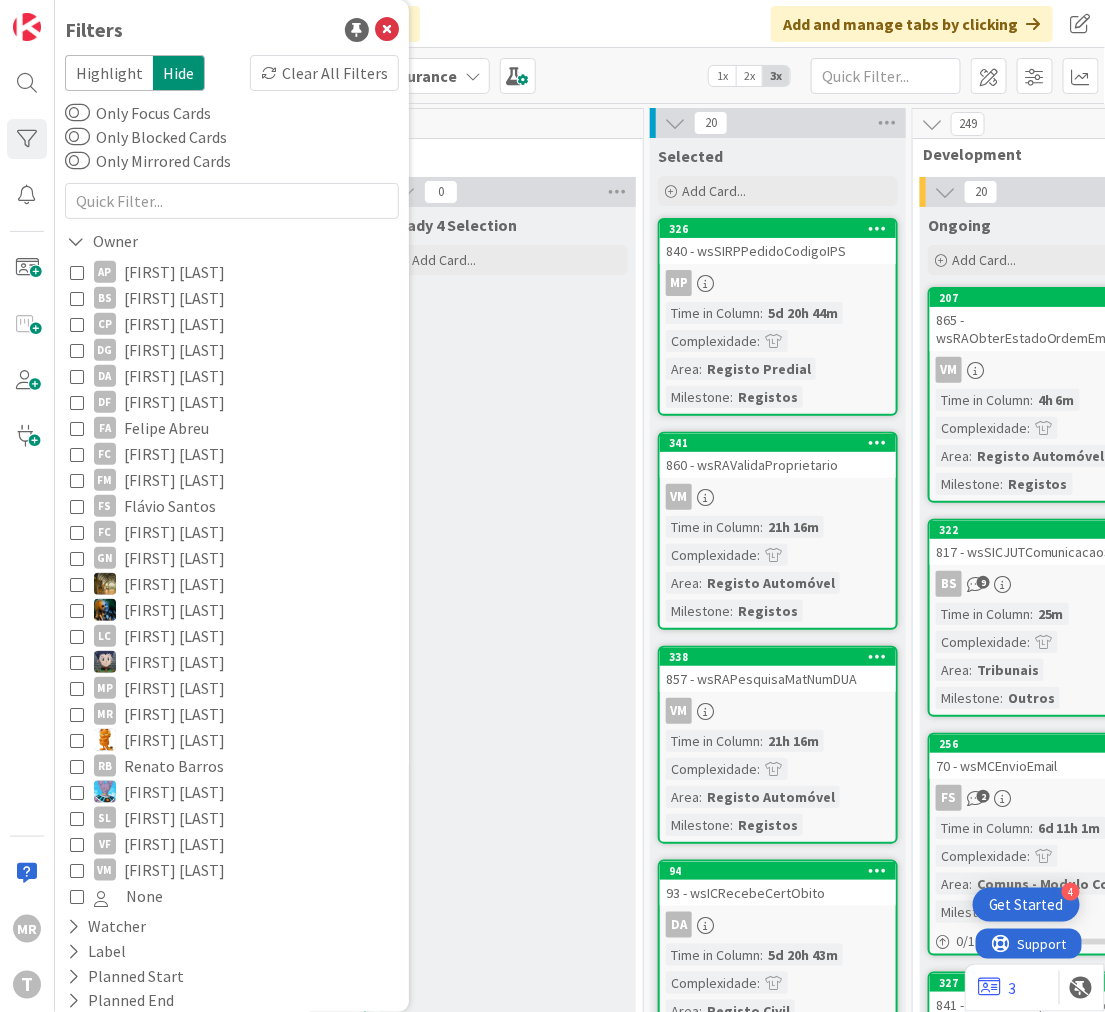 drag, startPoint x: 145, startPoint y: 503, endPoint x: 146, endPoint y: 515, distance: 12.0415945 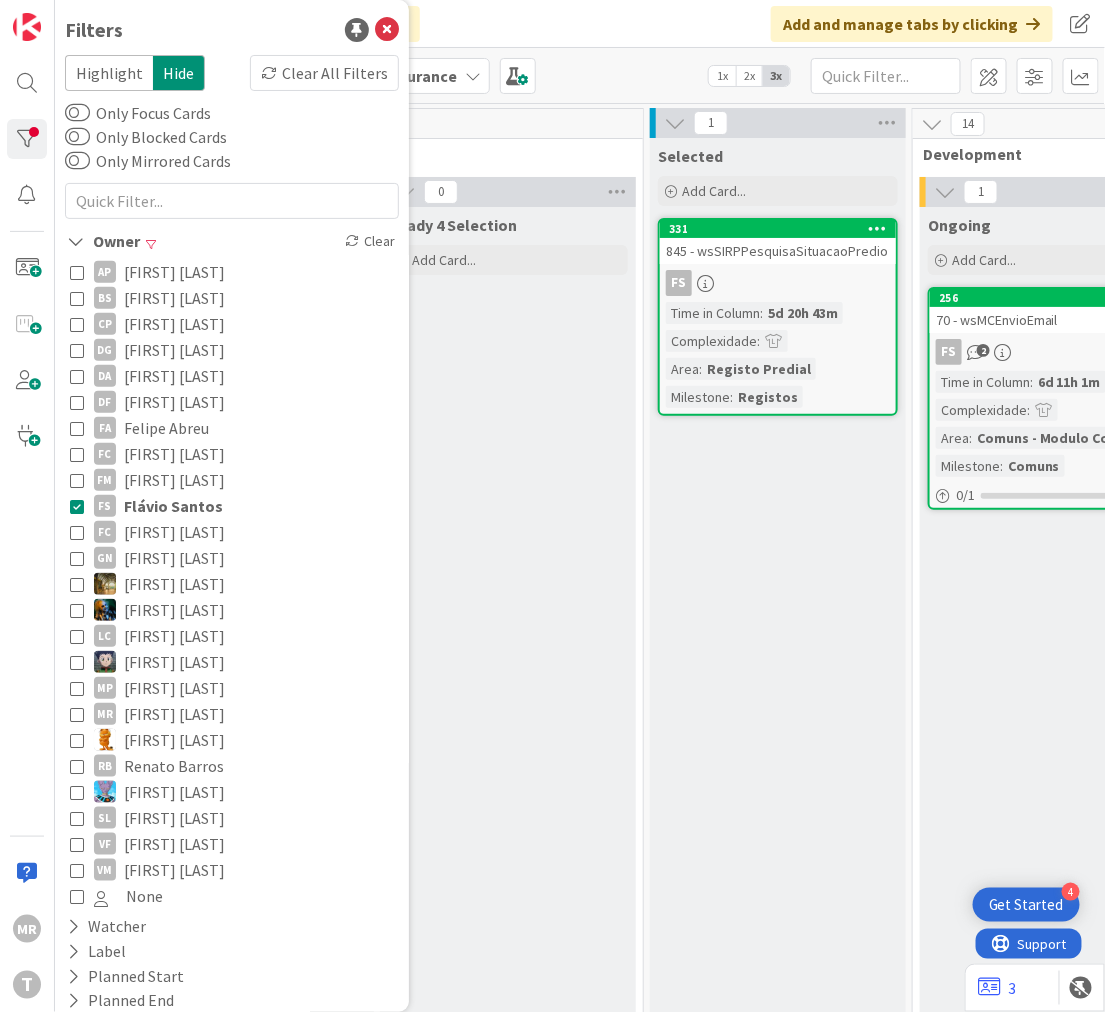 click on "Ready 4 Selection Add Card..." at bounding box center (508, 1273) 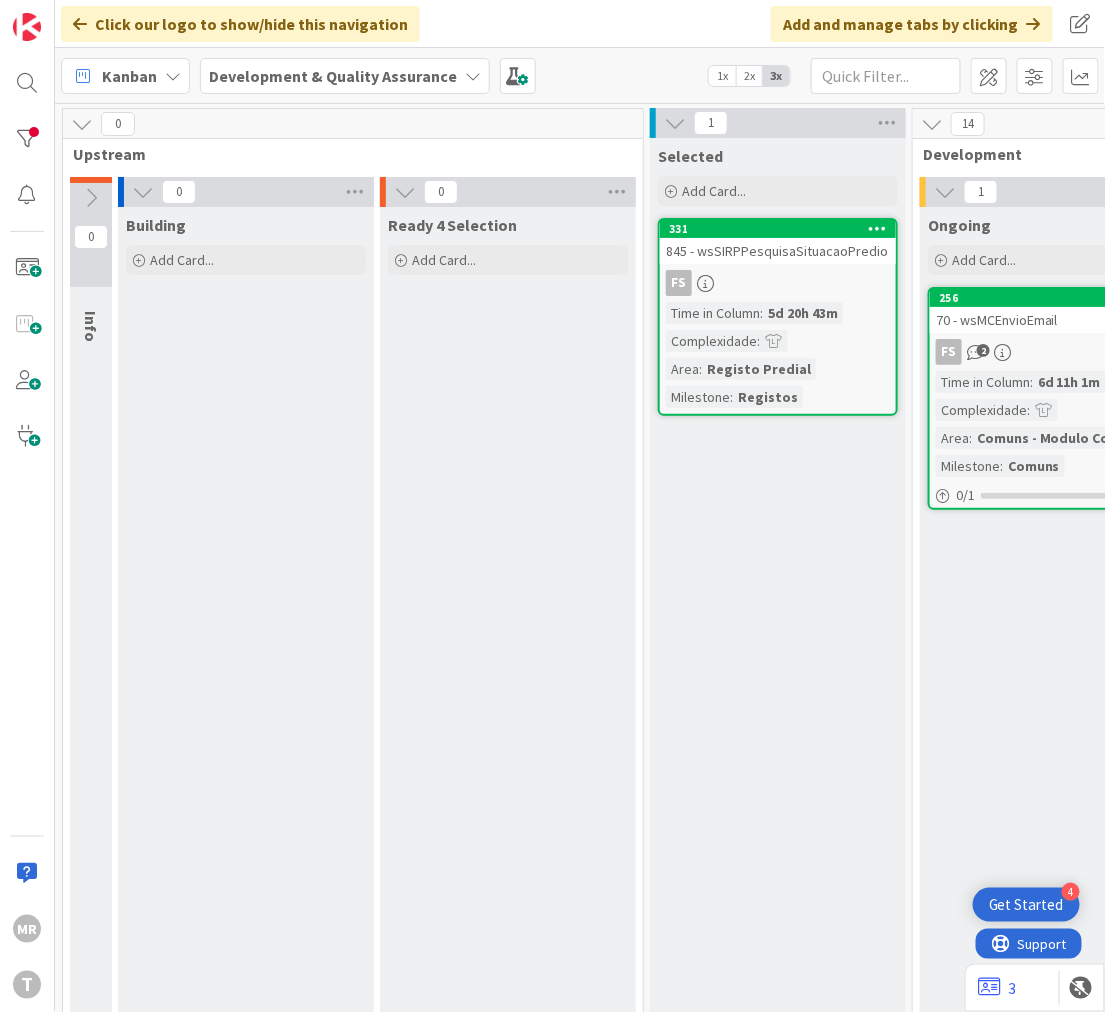 scroll, scrollTop: 0, scrollLeft: 468, axis: horizontal 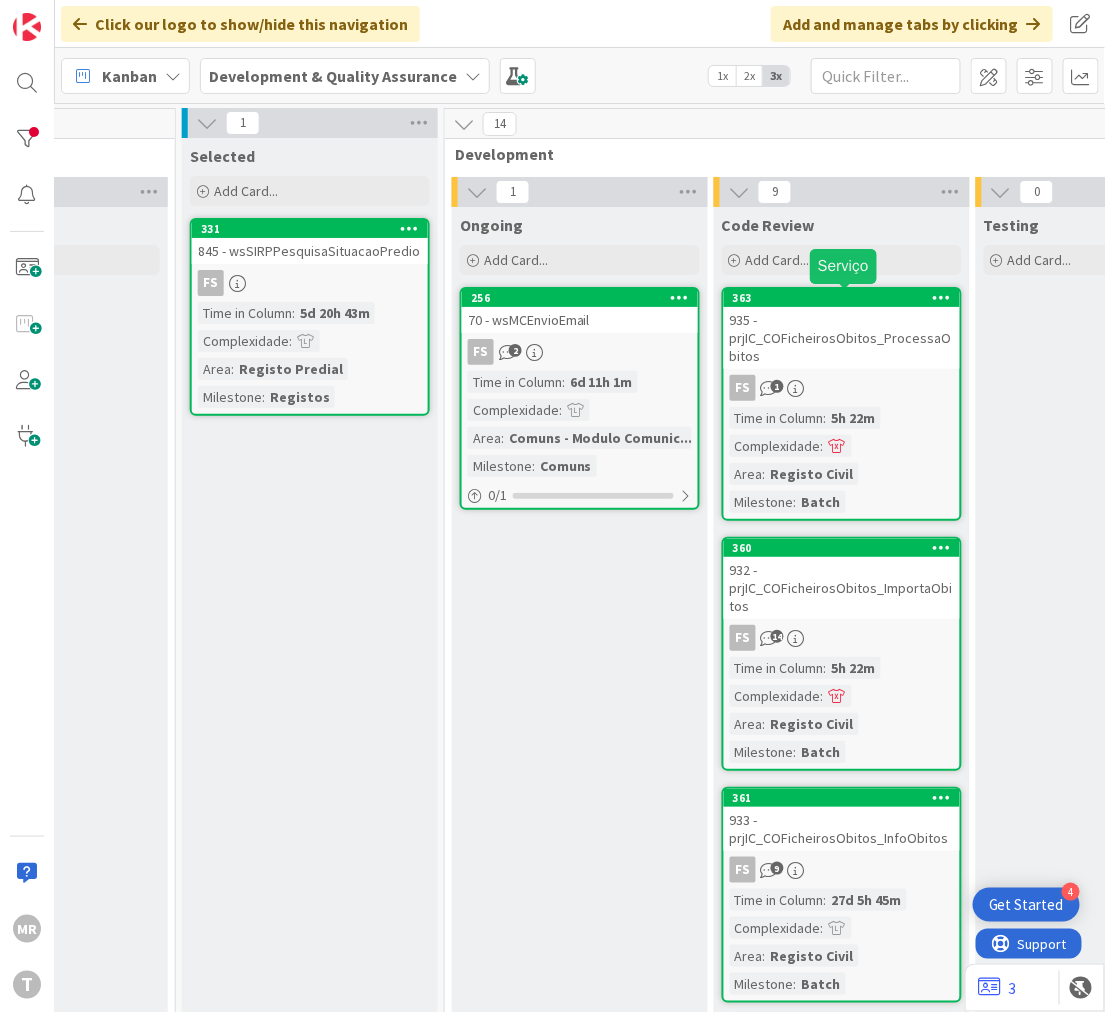 click on "363" at bounding box center (846, 298) 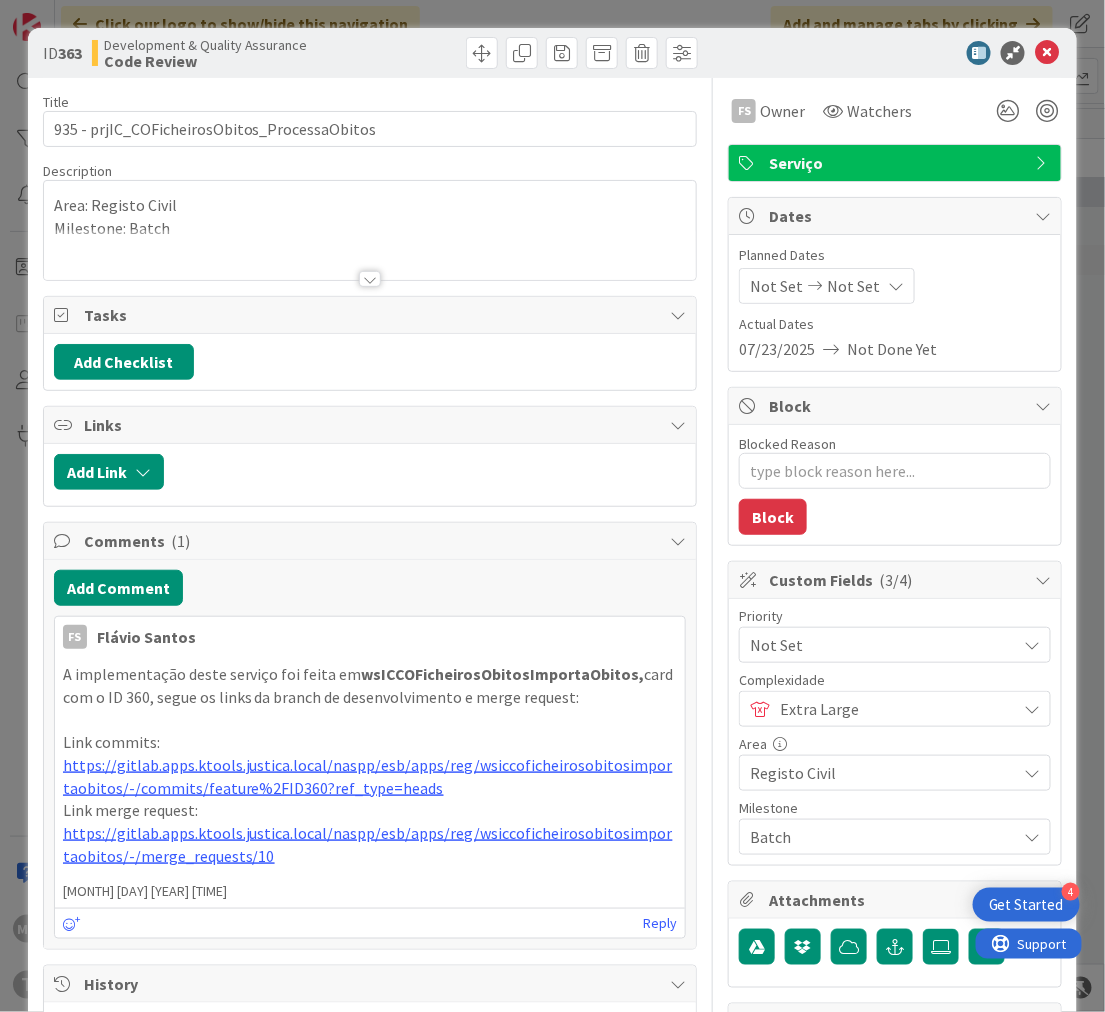 scroll, scrollTop: 0, scrollLeft: 0, axis: both 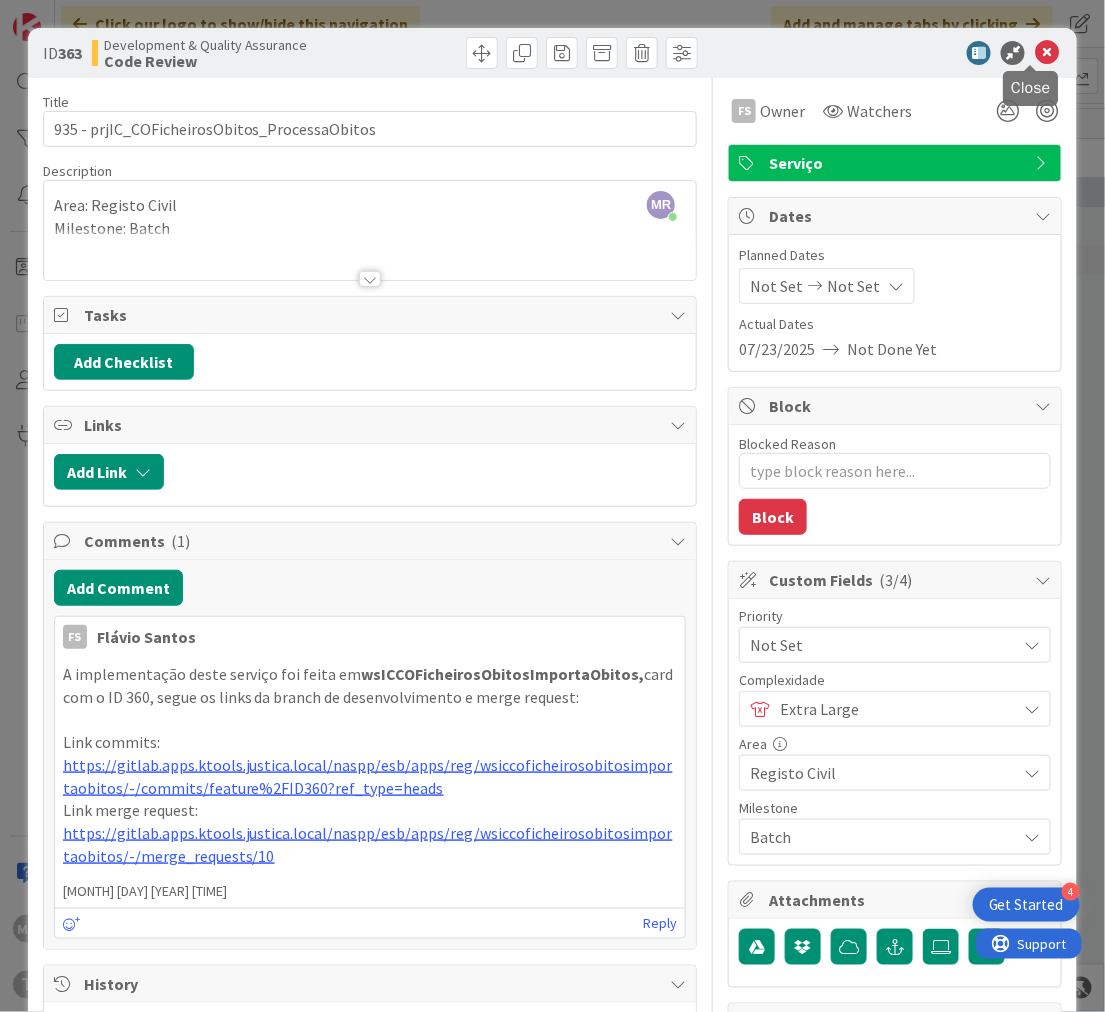 click at bounding box center [1047, 53] 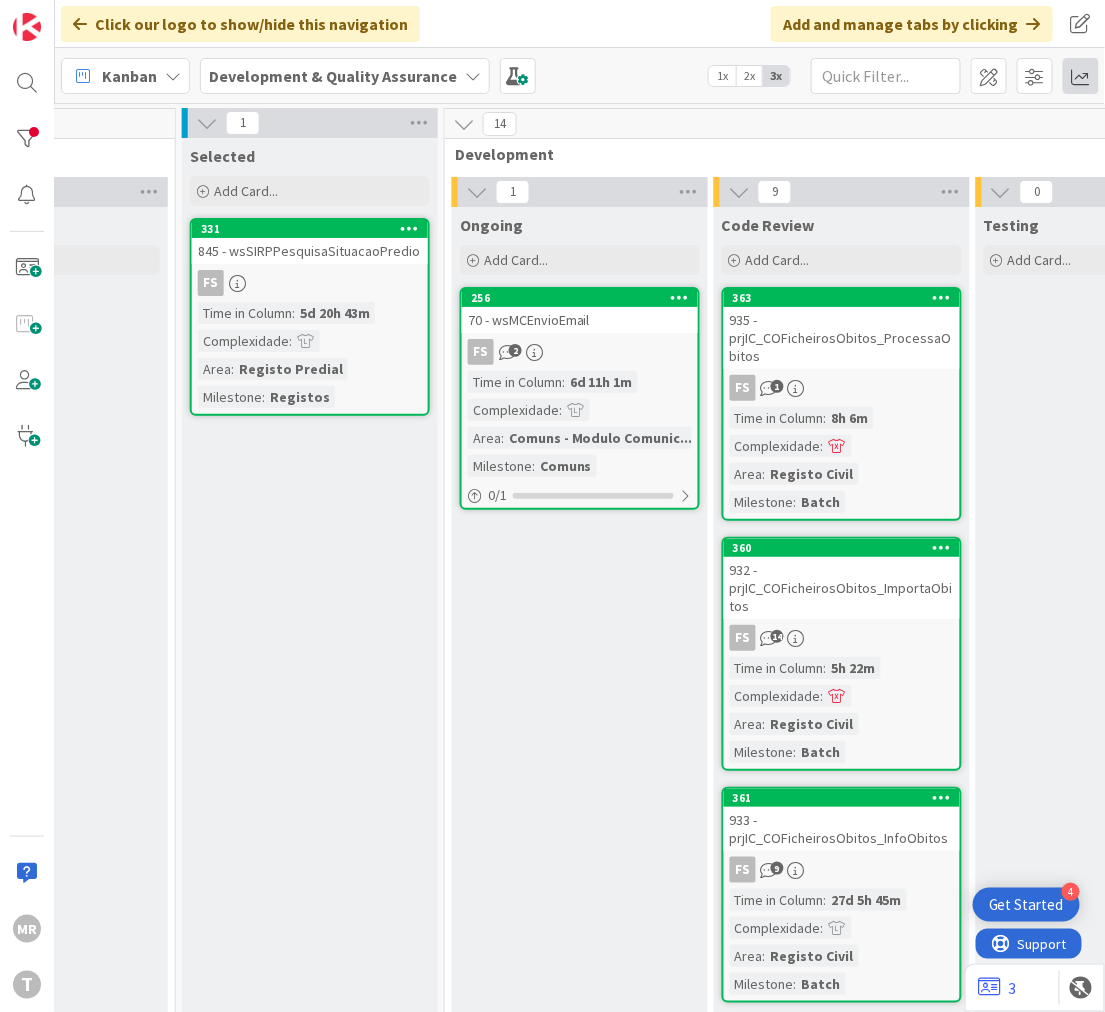 scroll, scrollTop: 0, scrollLeft: 0, axis: both 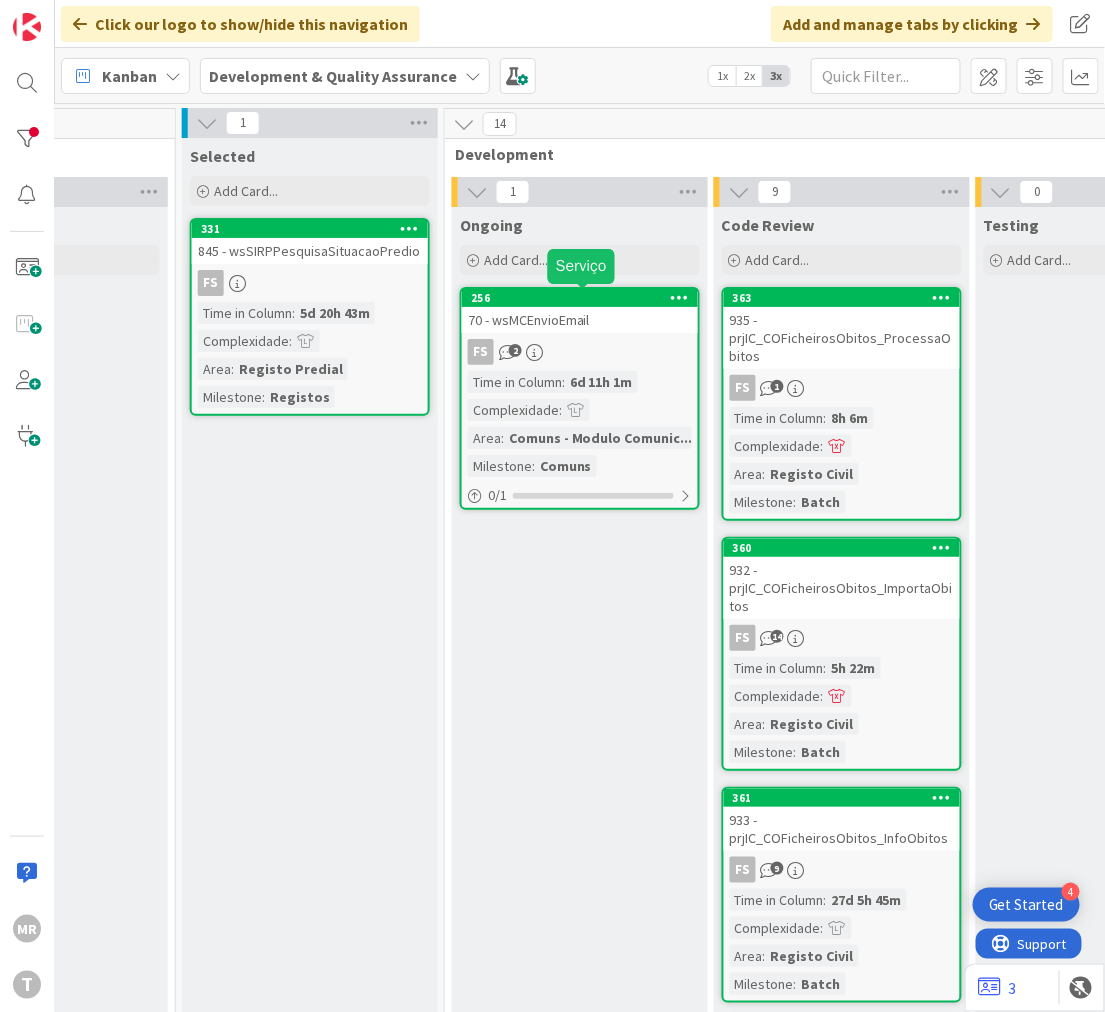 click on "256" at bounding box center [584, 298] 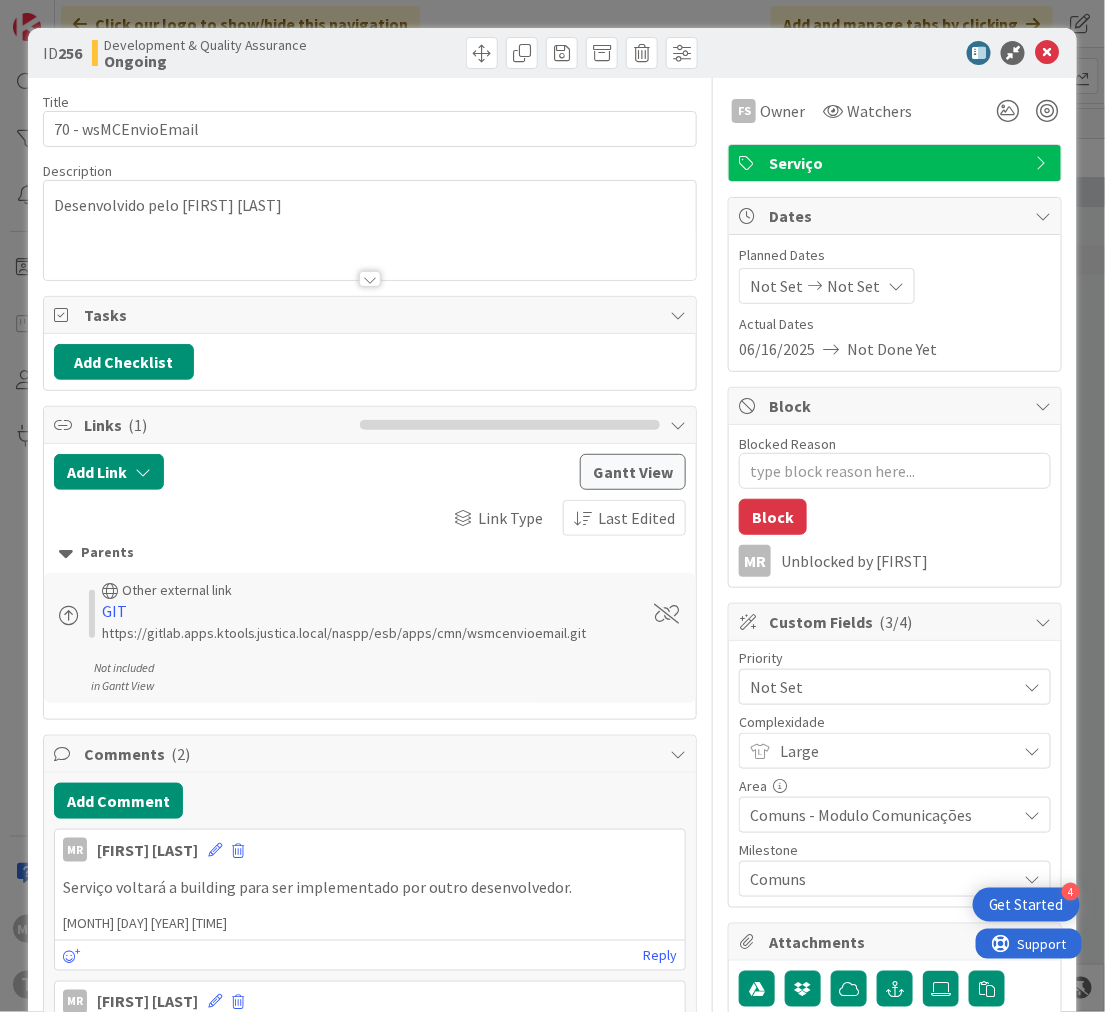 scroll, scrollTop: 0, scrollLeft: 0, axis: both 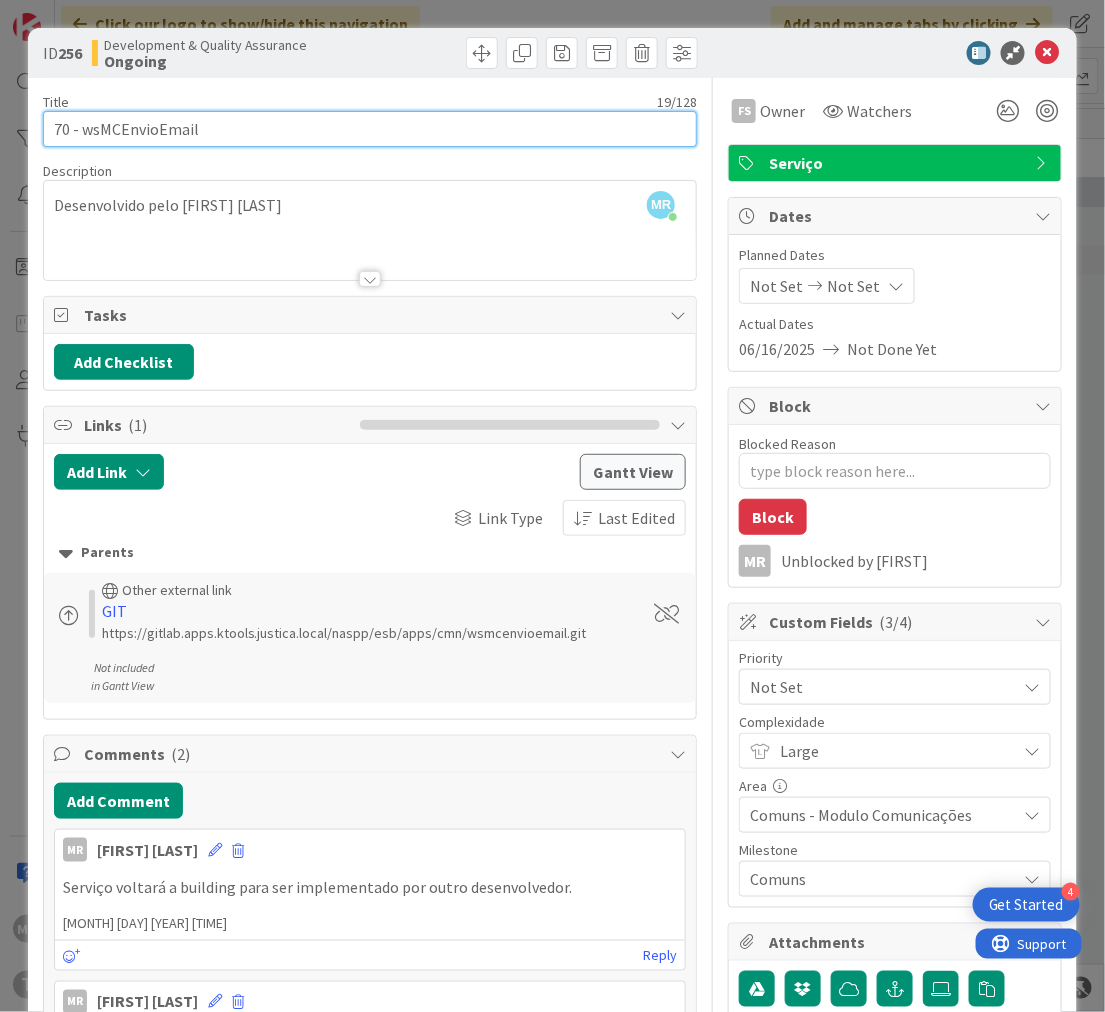 drag, startPoint x: 251, startPoint y: 123, endPoint x: 85, endPoint y: 133, distance: 166.30093 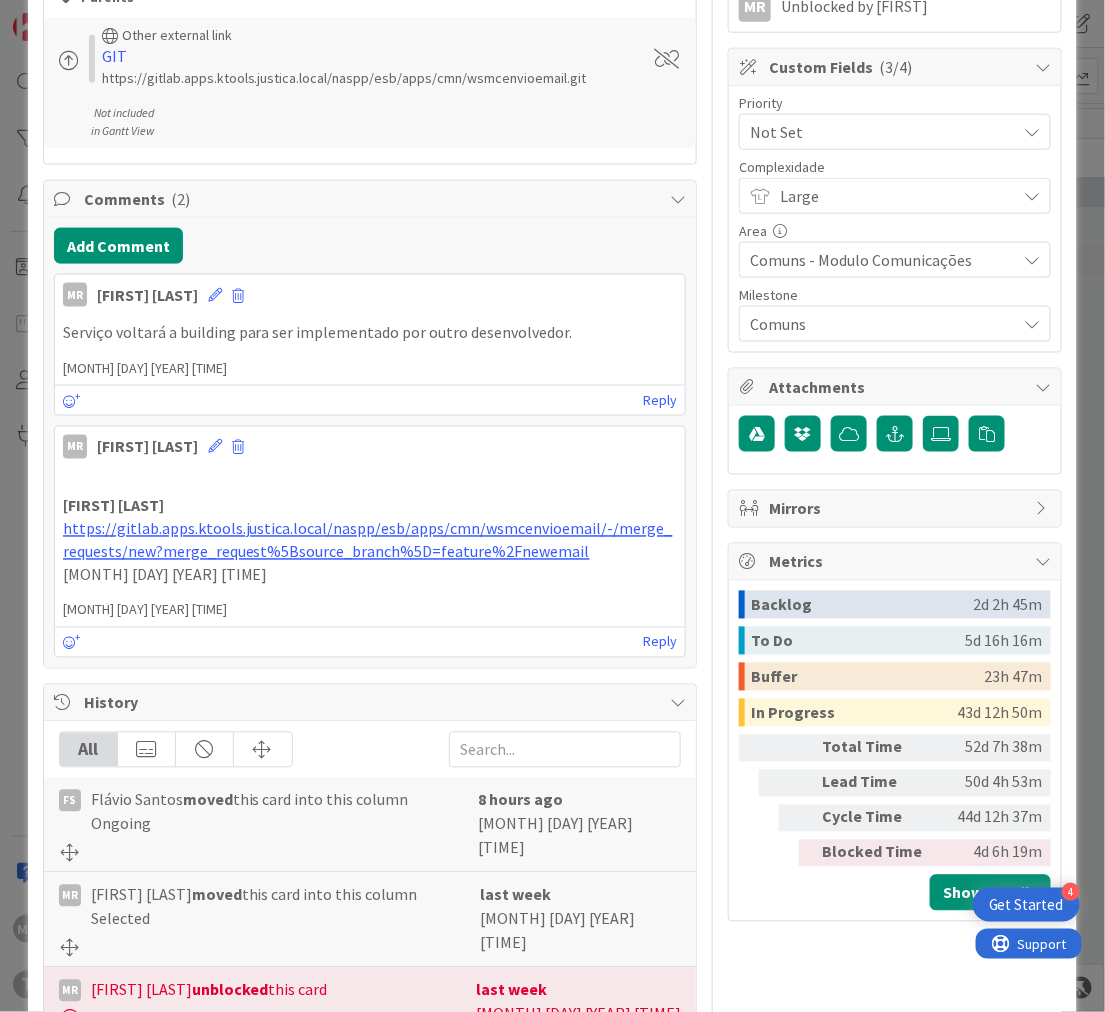 scroll, scrollTop: 0, scrollLeft: 0, axis: both 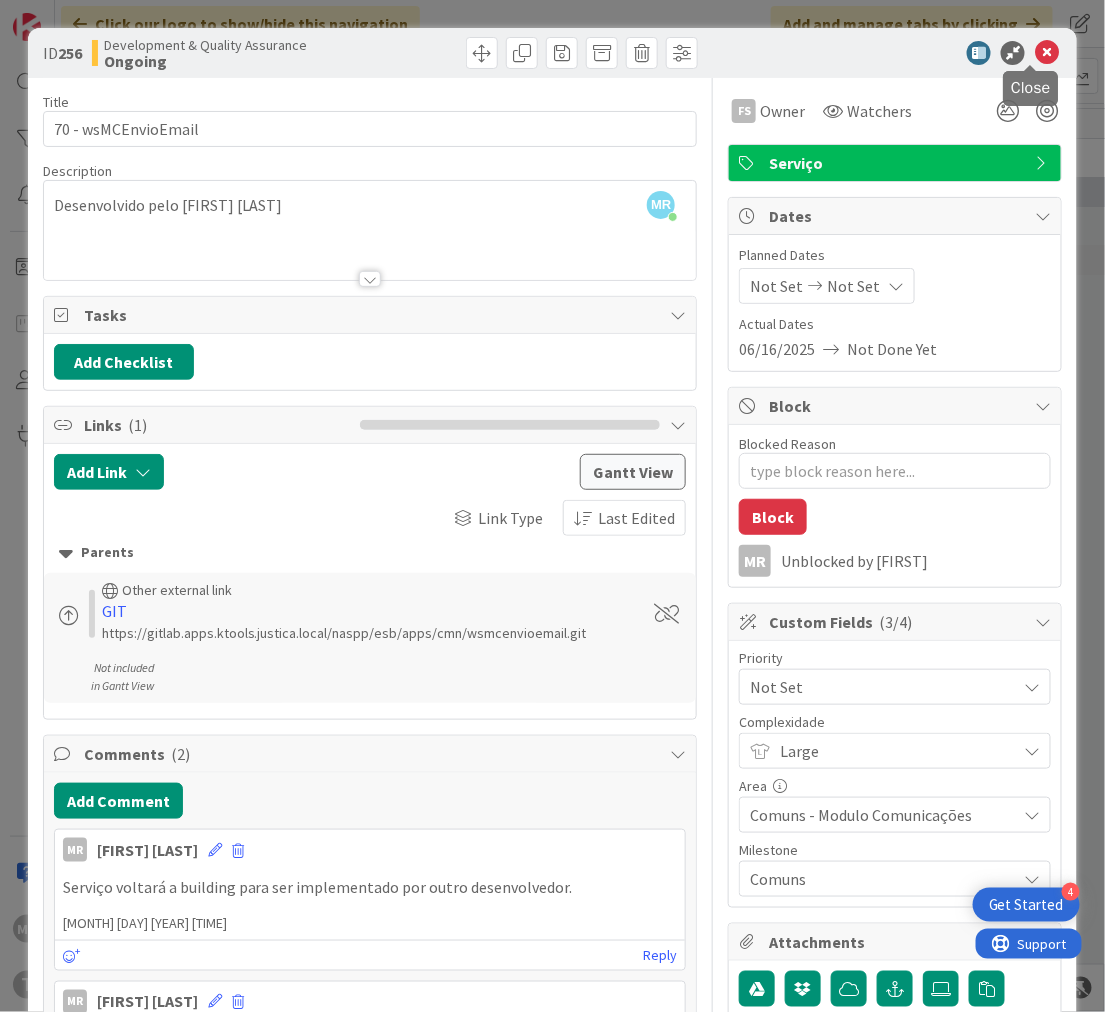 click at bounding box center (1047, 53) 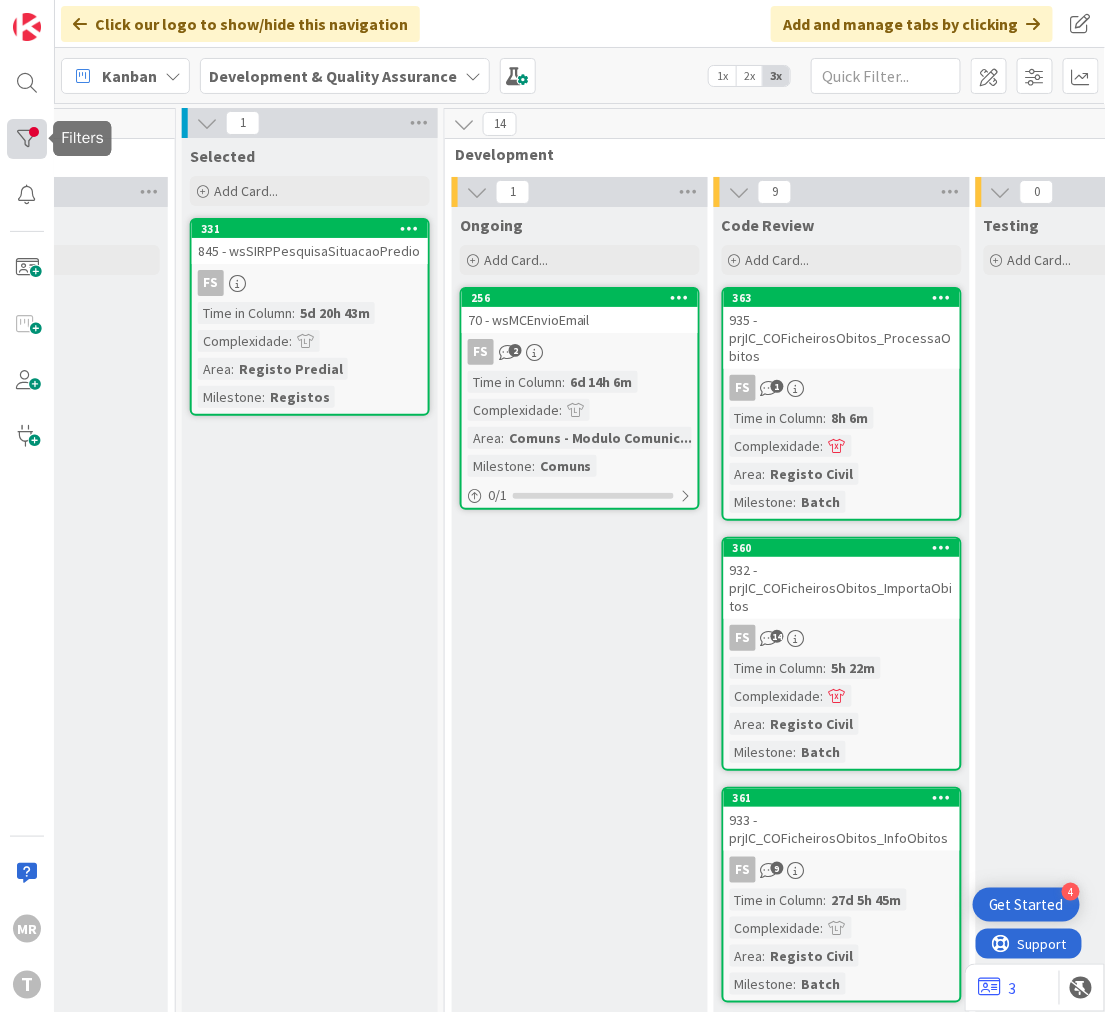 scroll, scrollTop: 0, scrollLeft: 0, axis: both 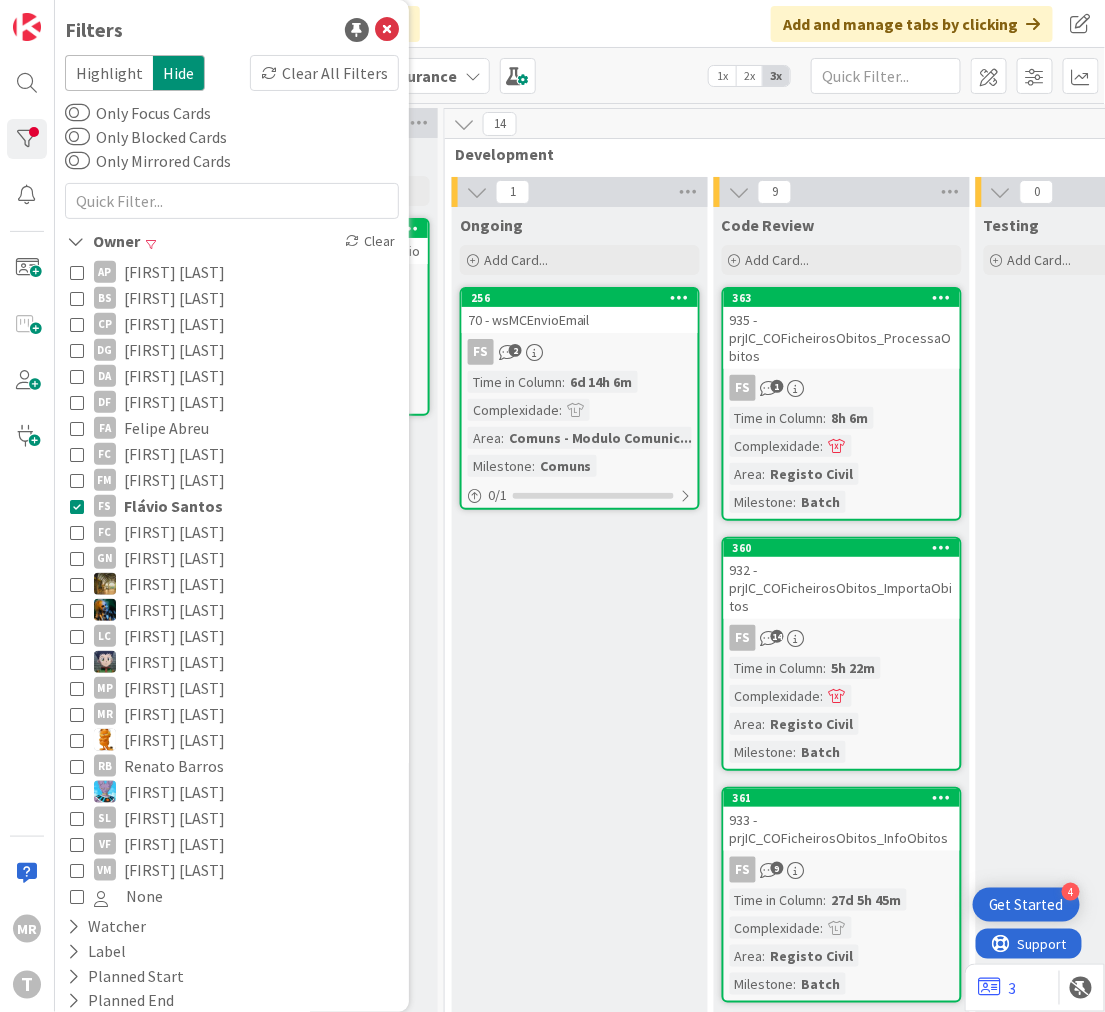 click on "[FIRST] [LAST]" at bounding box center (174, 584) 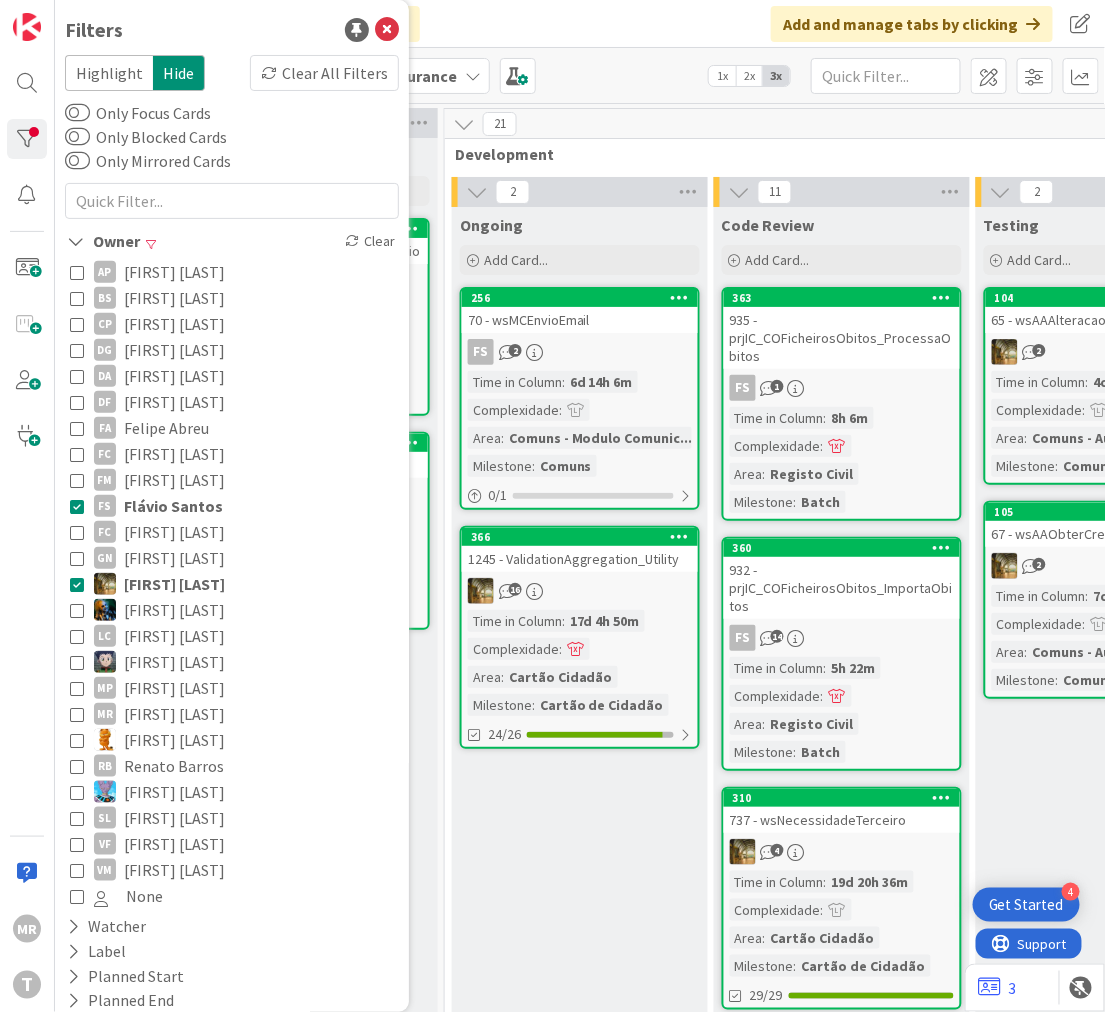 click on "Flávio Santos" at bounding box center (173, 506) 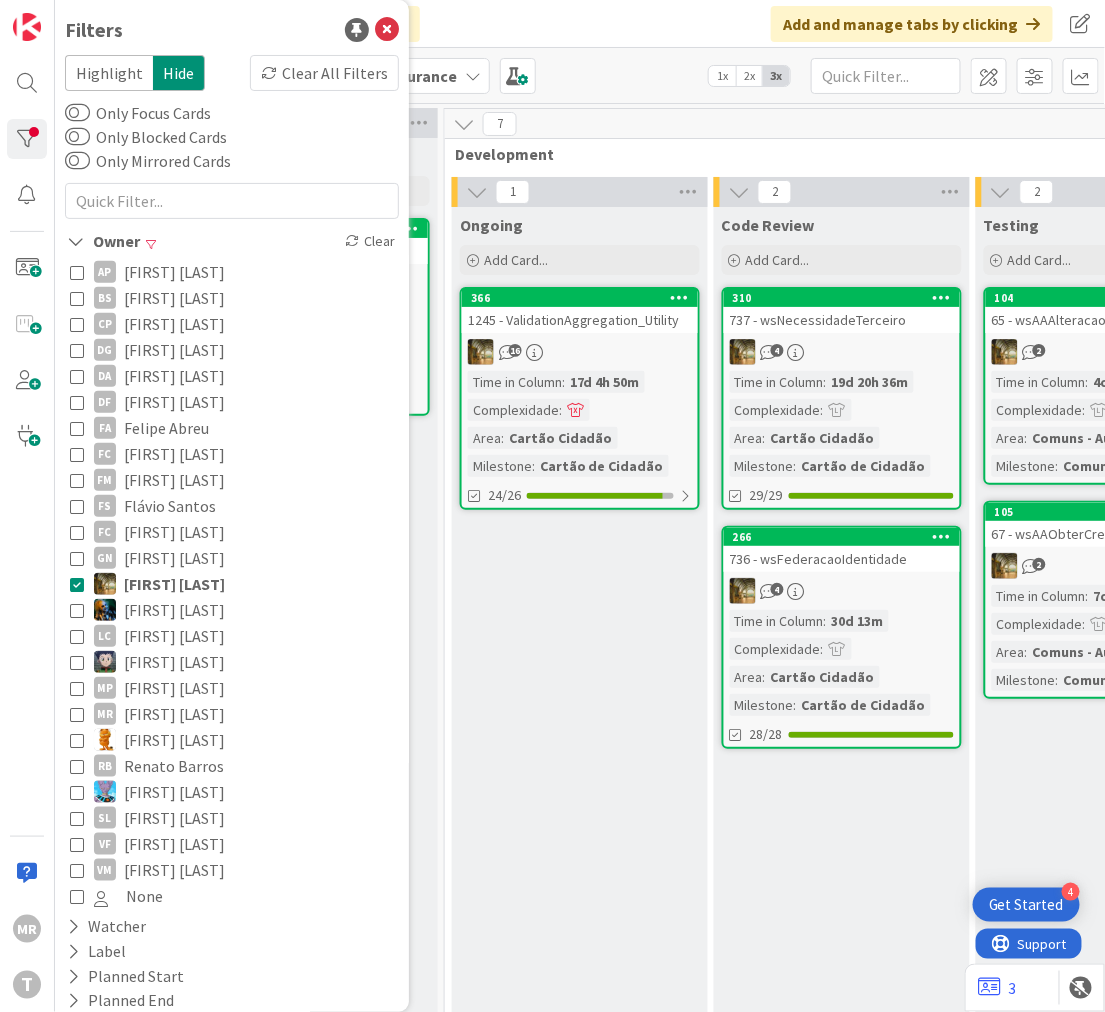 click on "[FIRST] [LAST]" at bounding box center [174, 610] 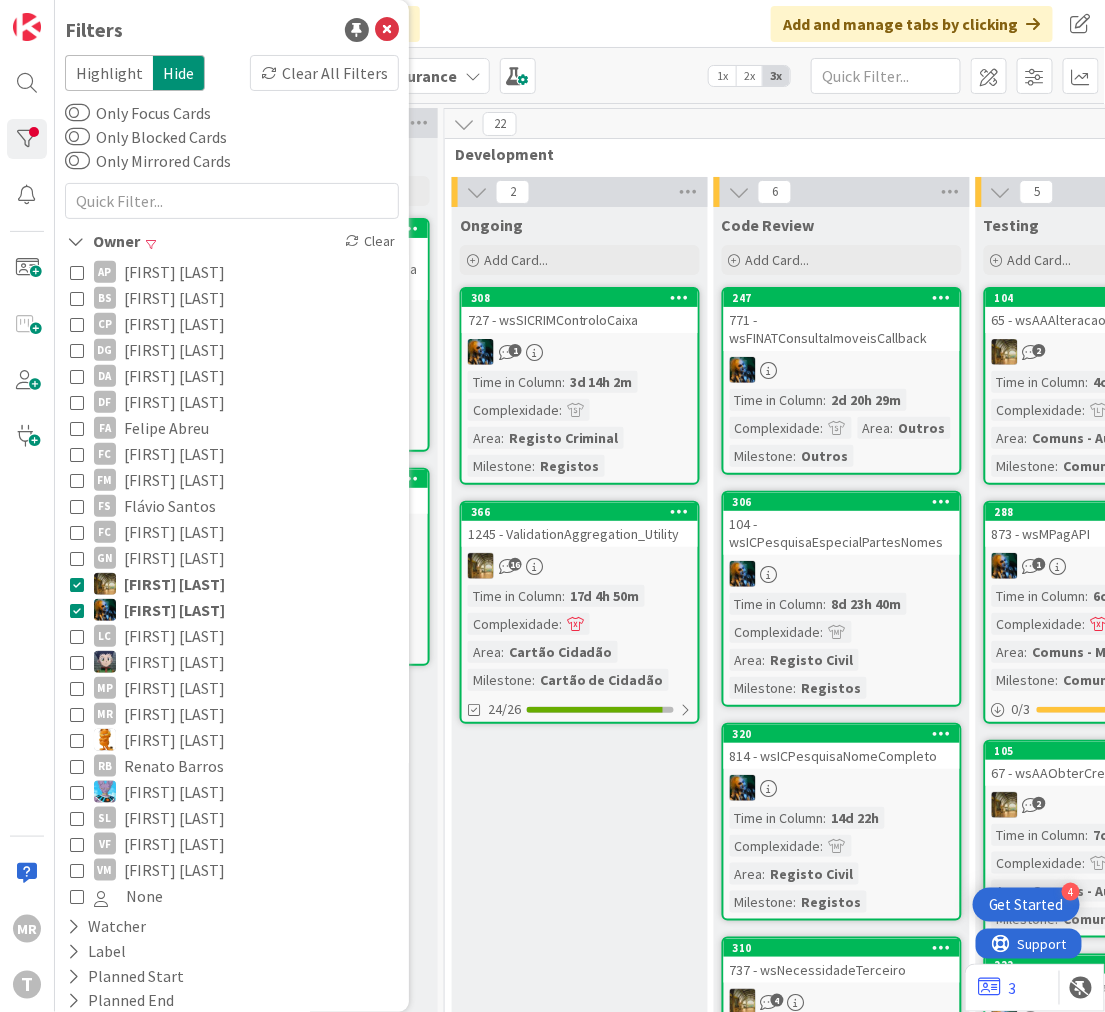 click on "[FIRST] [LAST]" at bounding box center (174, 584) 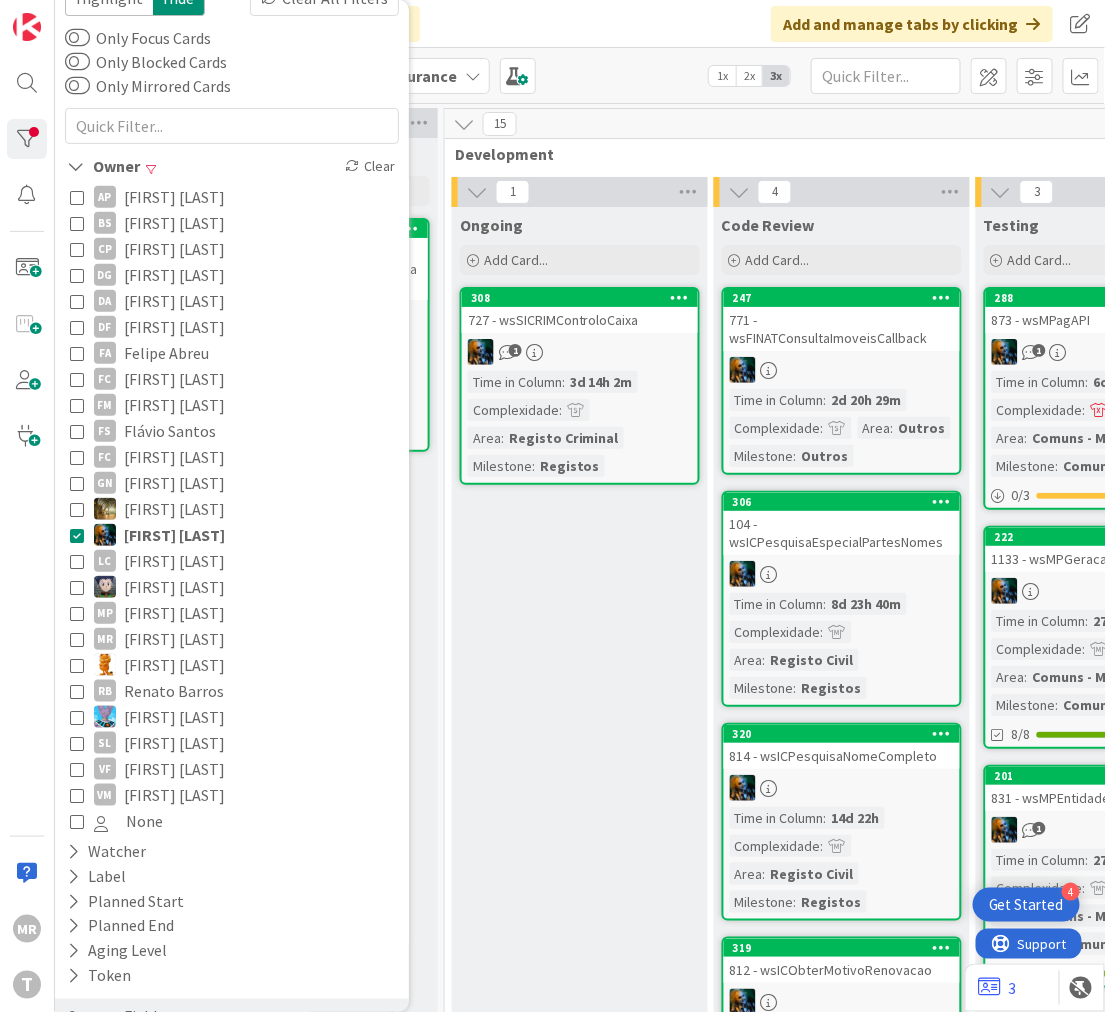 scroll, scrollTop: 111, scrollLeft: 0, axis: vertical 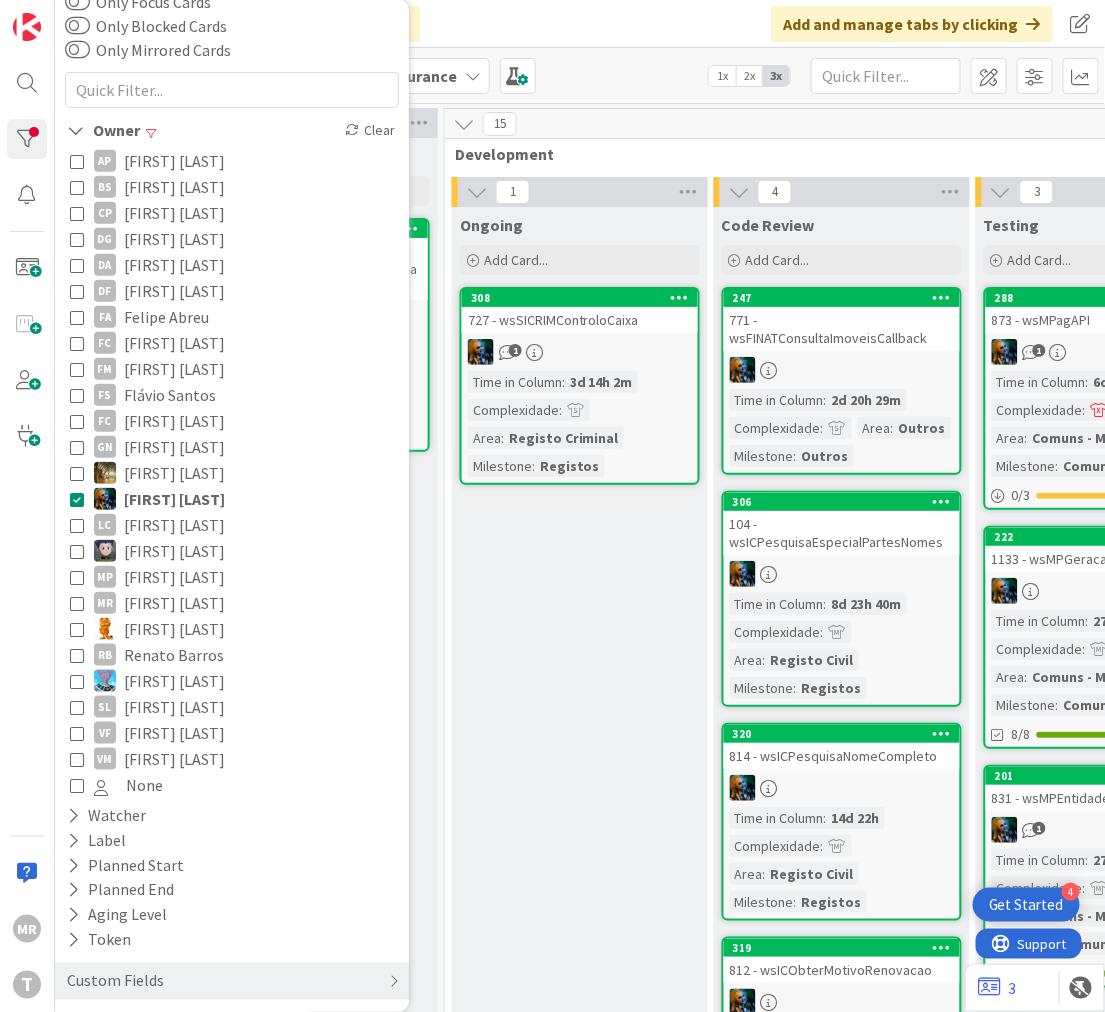 click on "[FIRST] [LAST]" at bounding box center (174, 551) 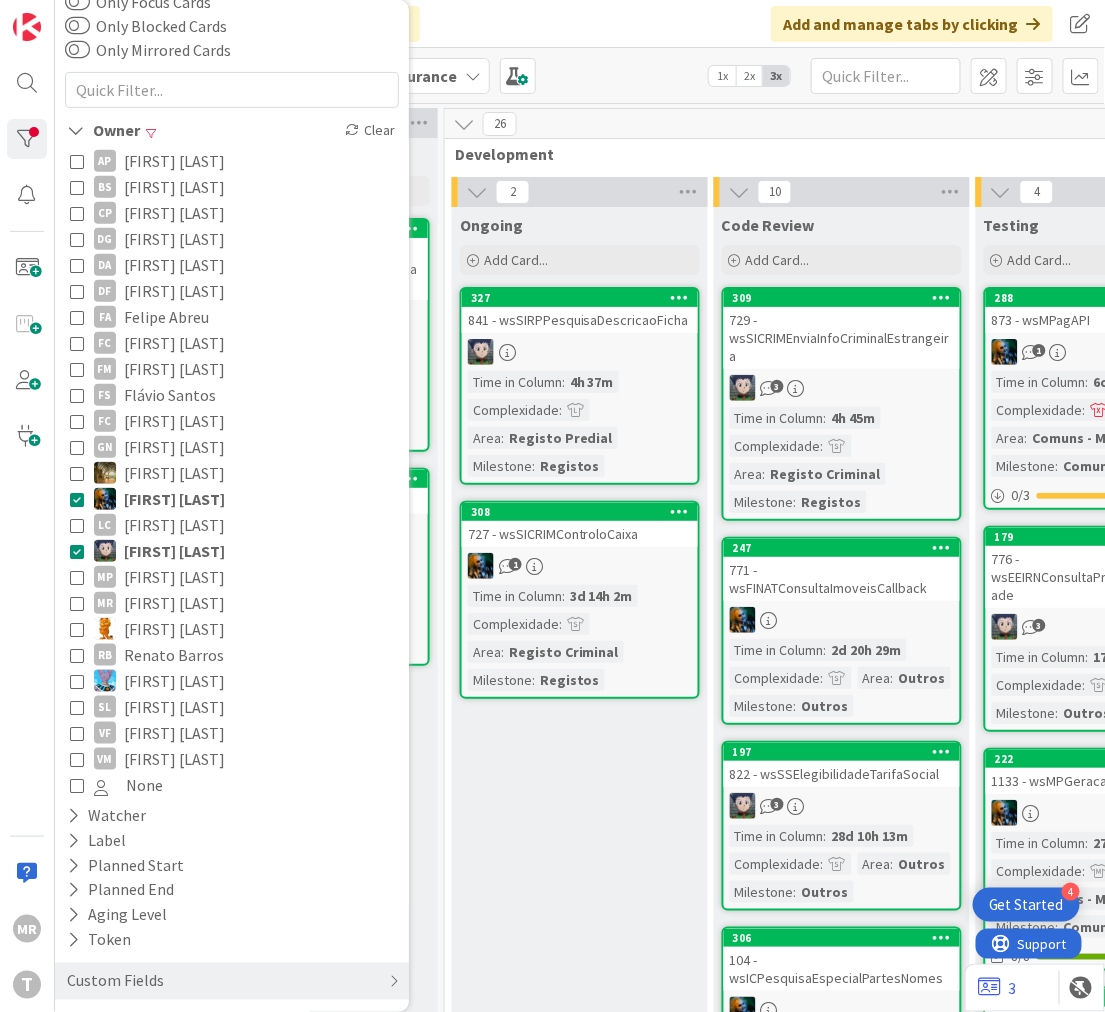 click on "[FIRST] [LAST]" at bounding box center (174, 499) 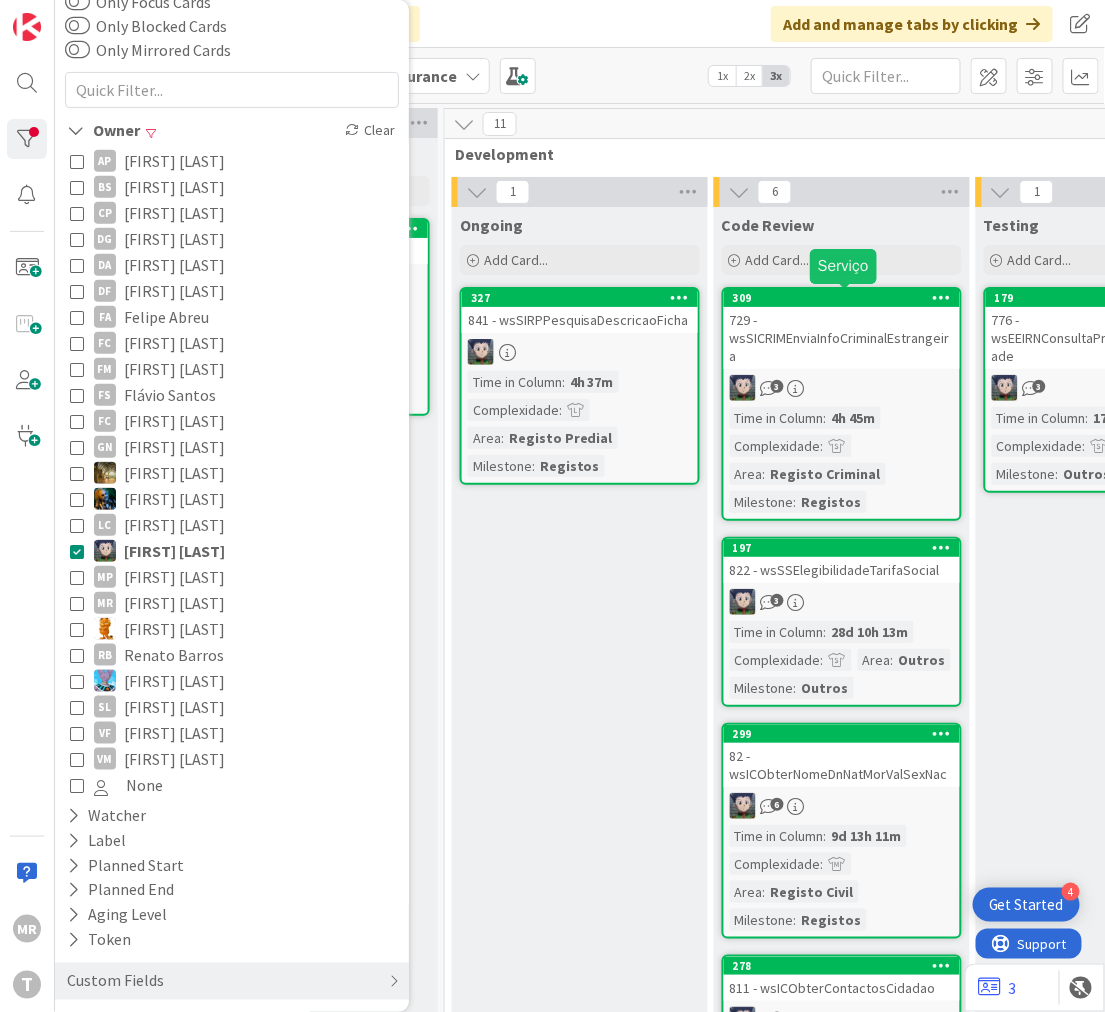 click on "309" at bounding box center [846, 298] 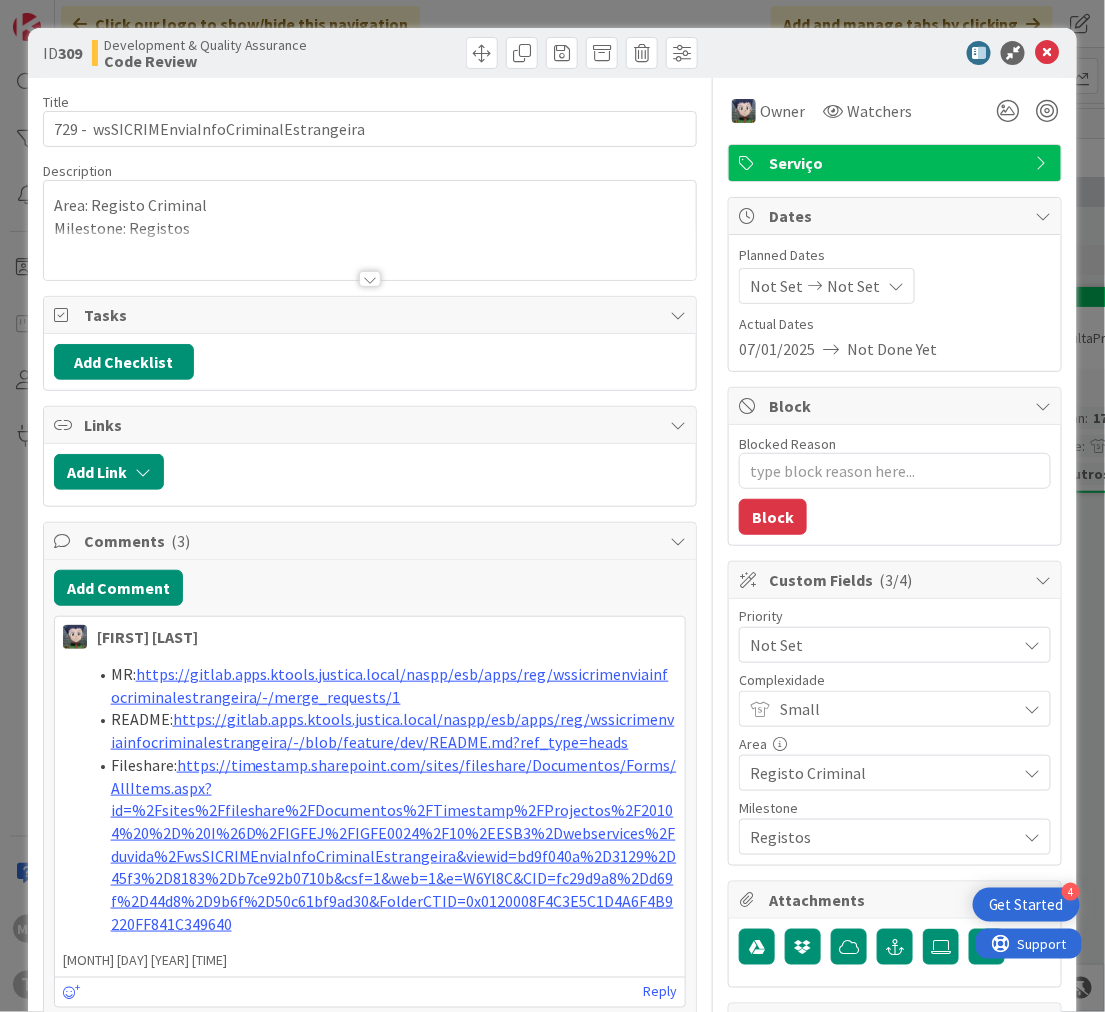 scroll, scrollTop: 0, scrollLeft: 0, axis: both 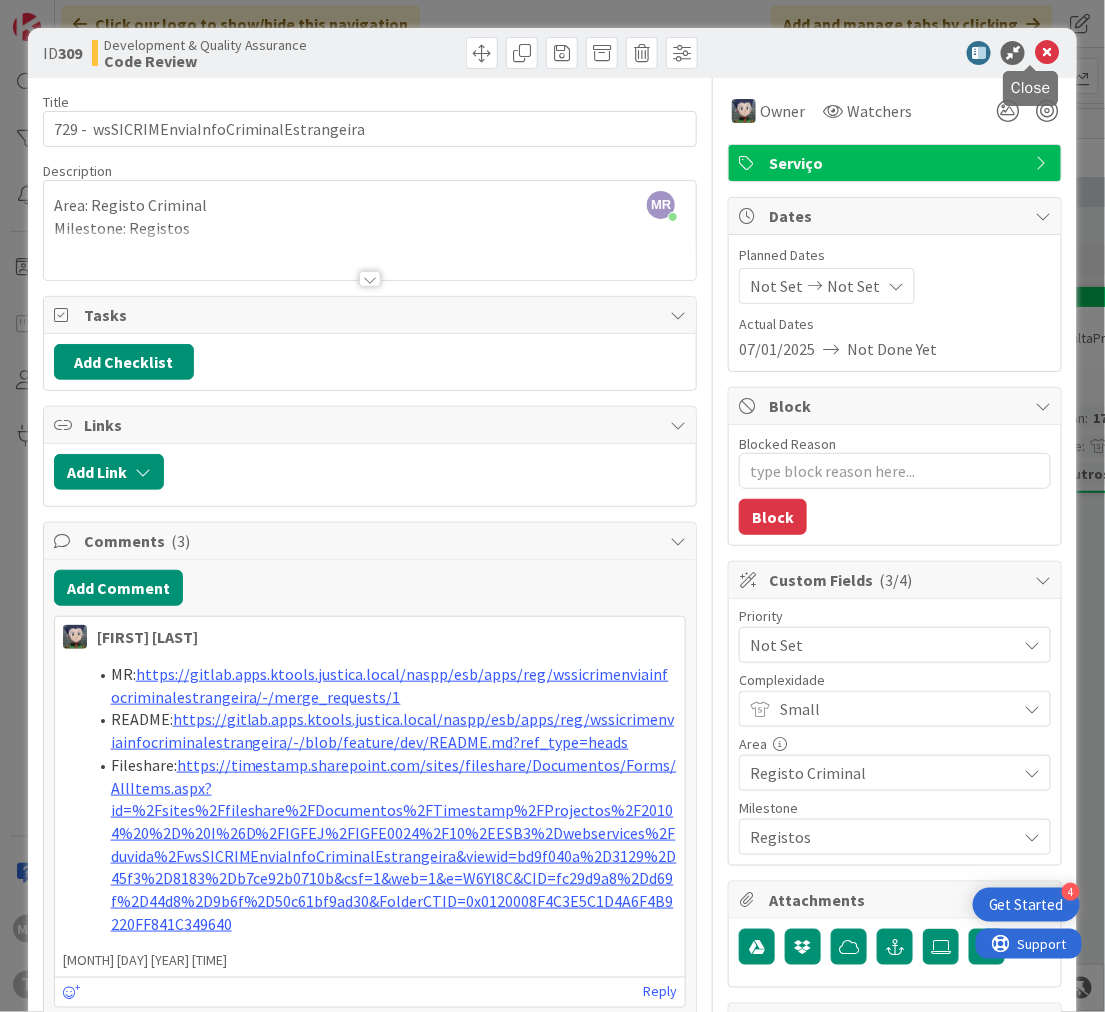 click at bounding box center [1047, 53] 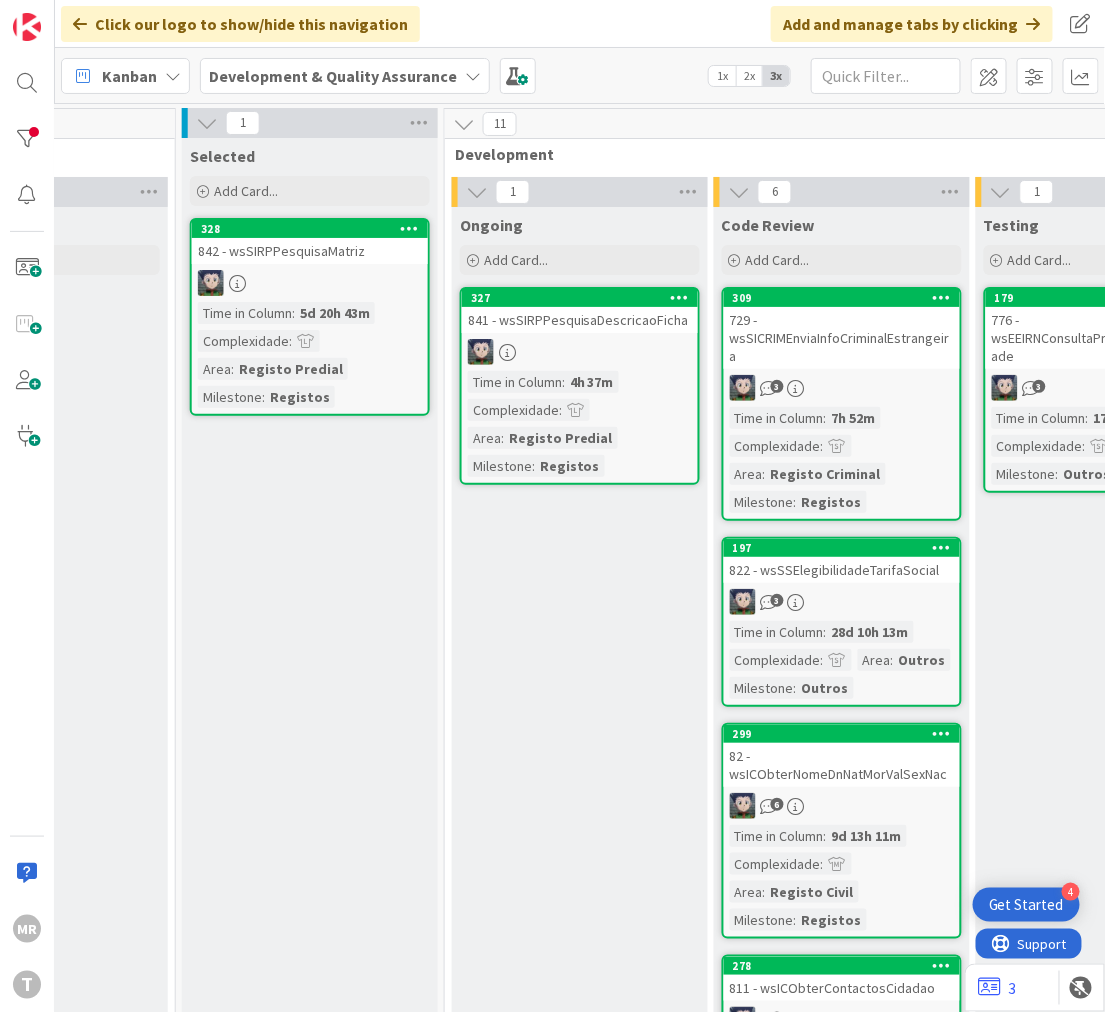 scroll, scrollTop: 0, scrollLeft: 0, axis: both 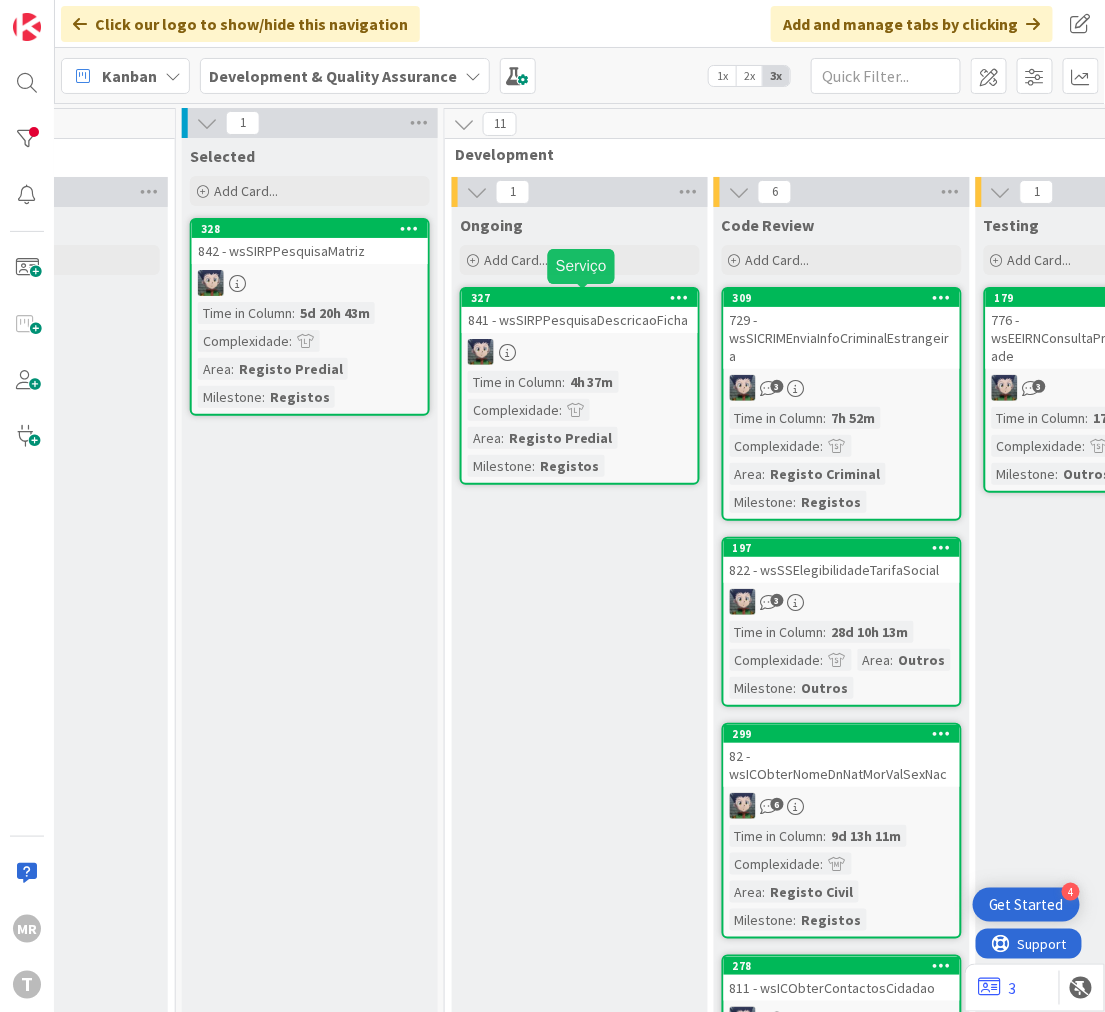 click on "327" at bounding box center (584, 298) 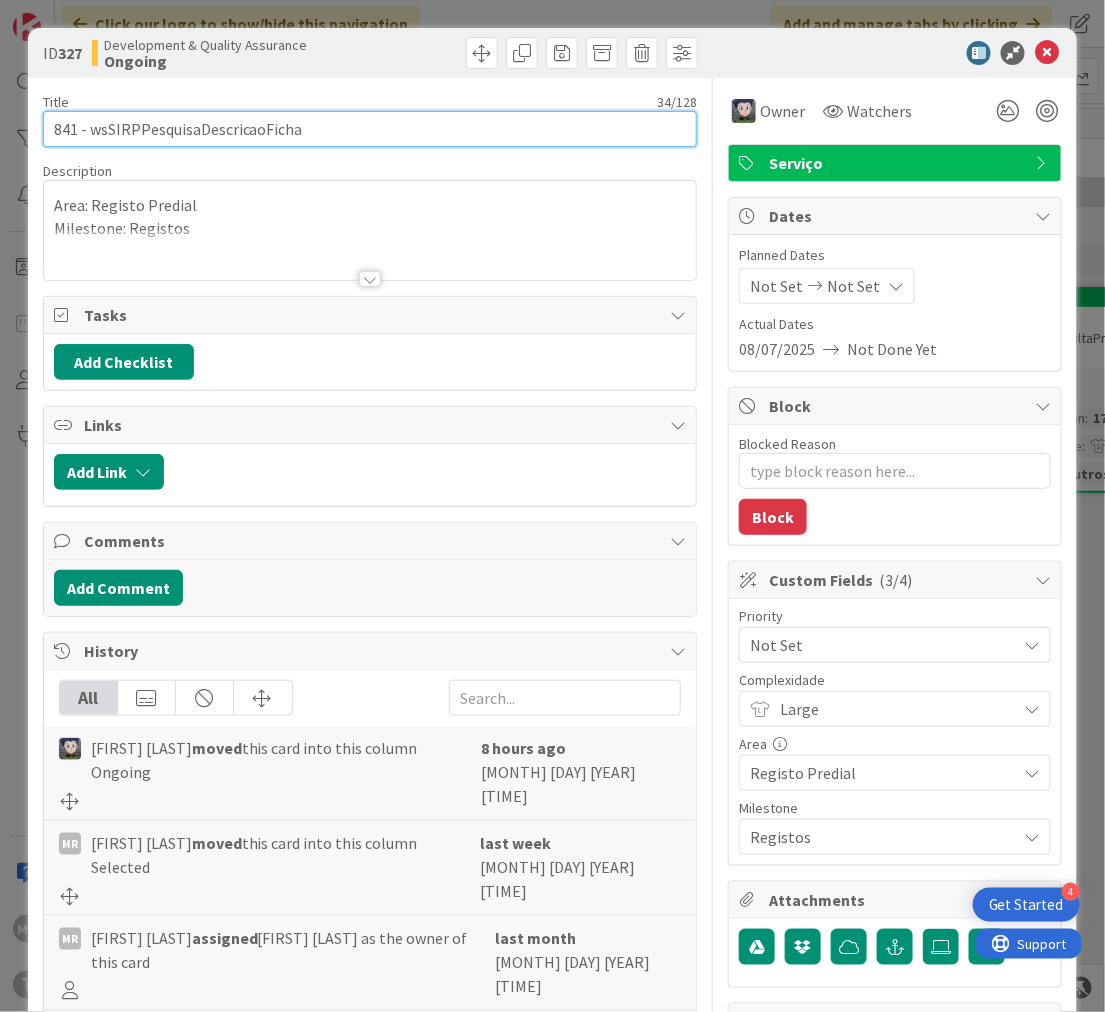 scroll, scrollTop: 0, scrollLeft: 0, axis: both 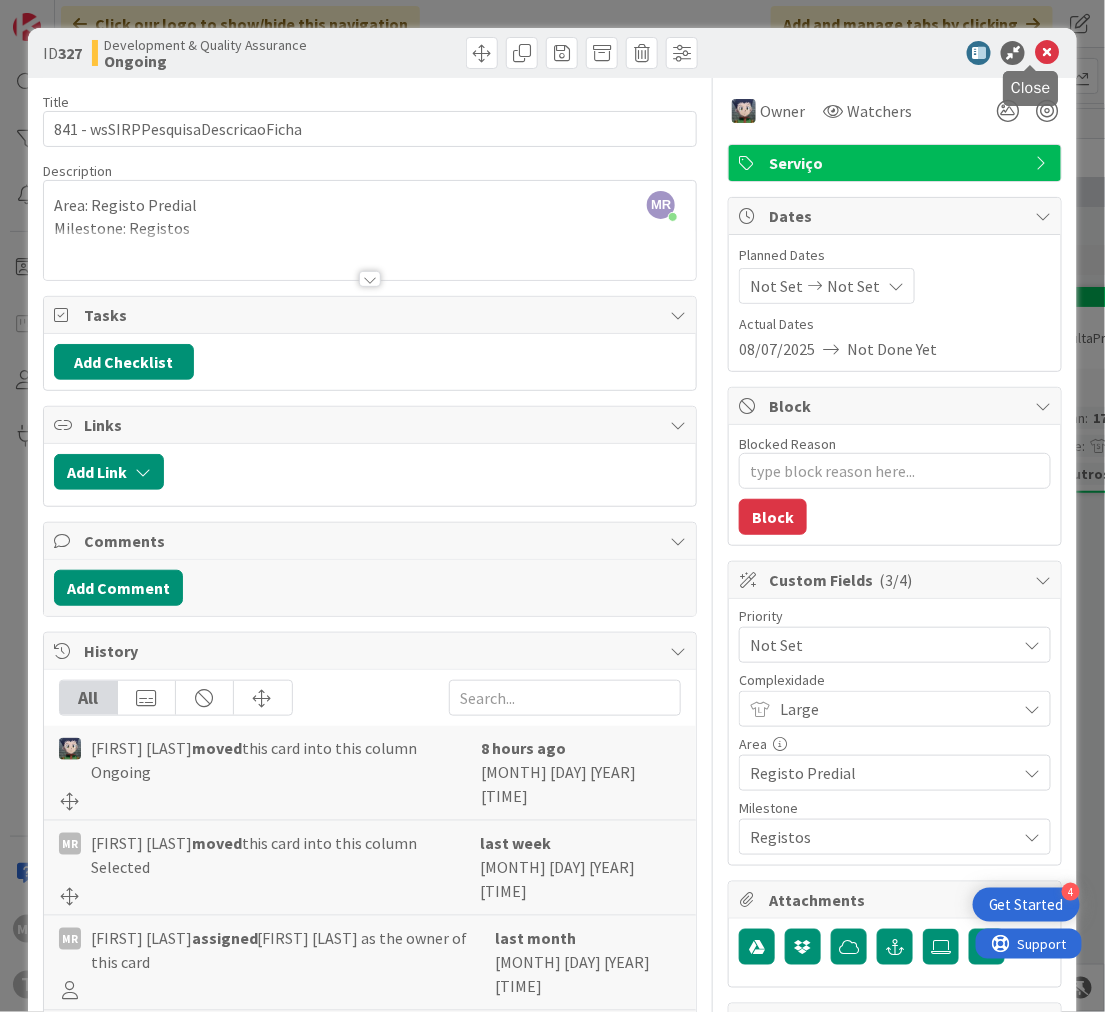 click at bounding box center (1047, 53) 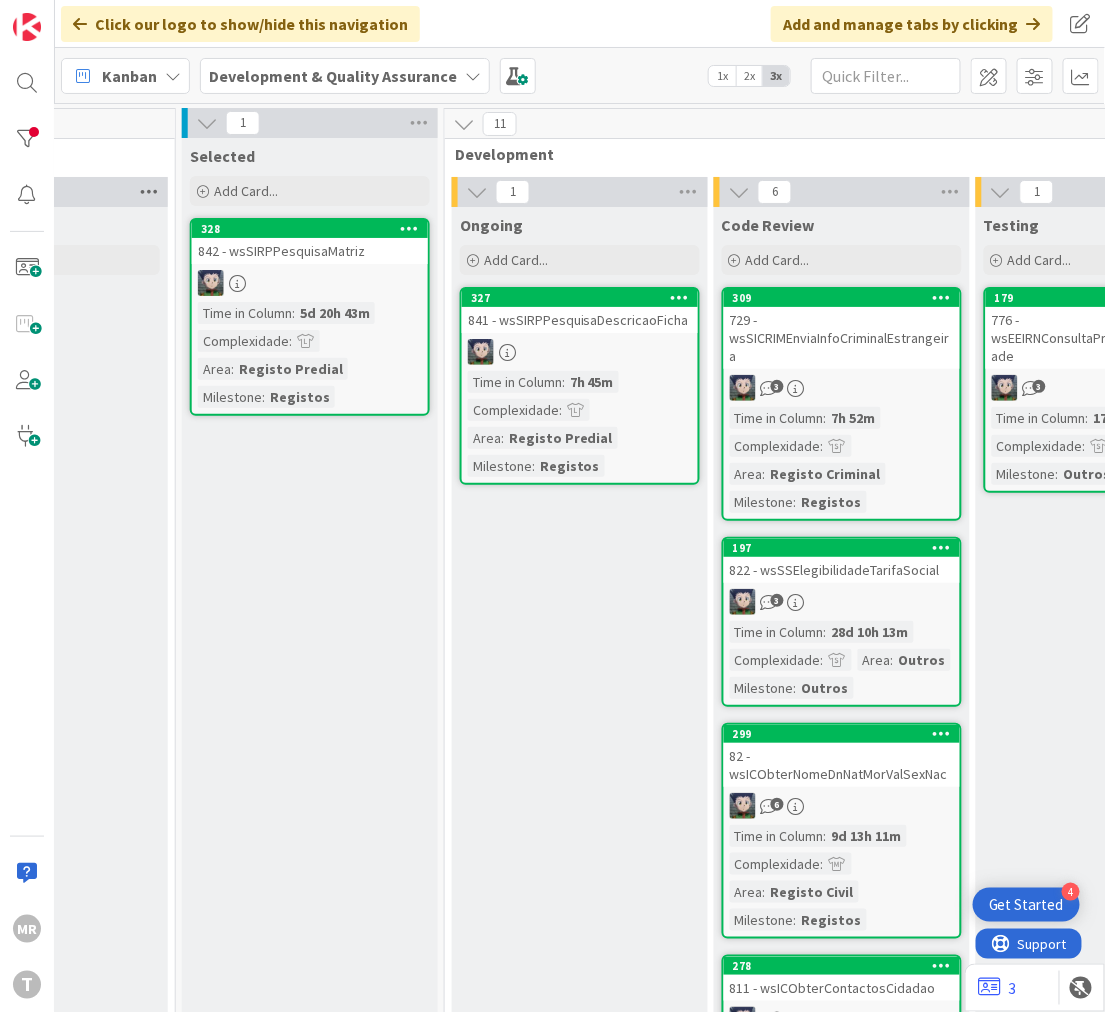 scroll, scrollTop: 0, scrollLeft: 0, axis: both 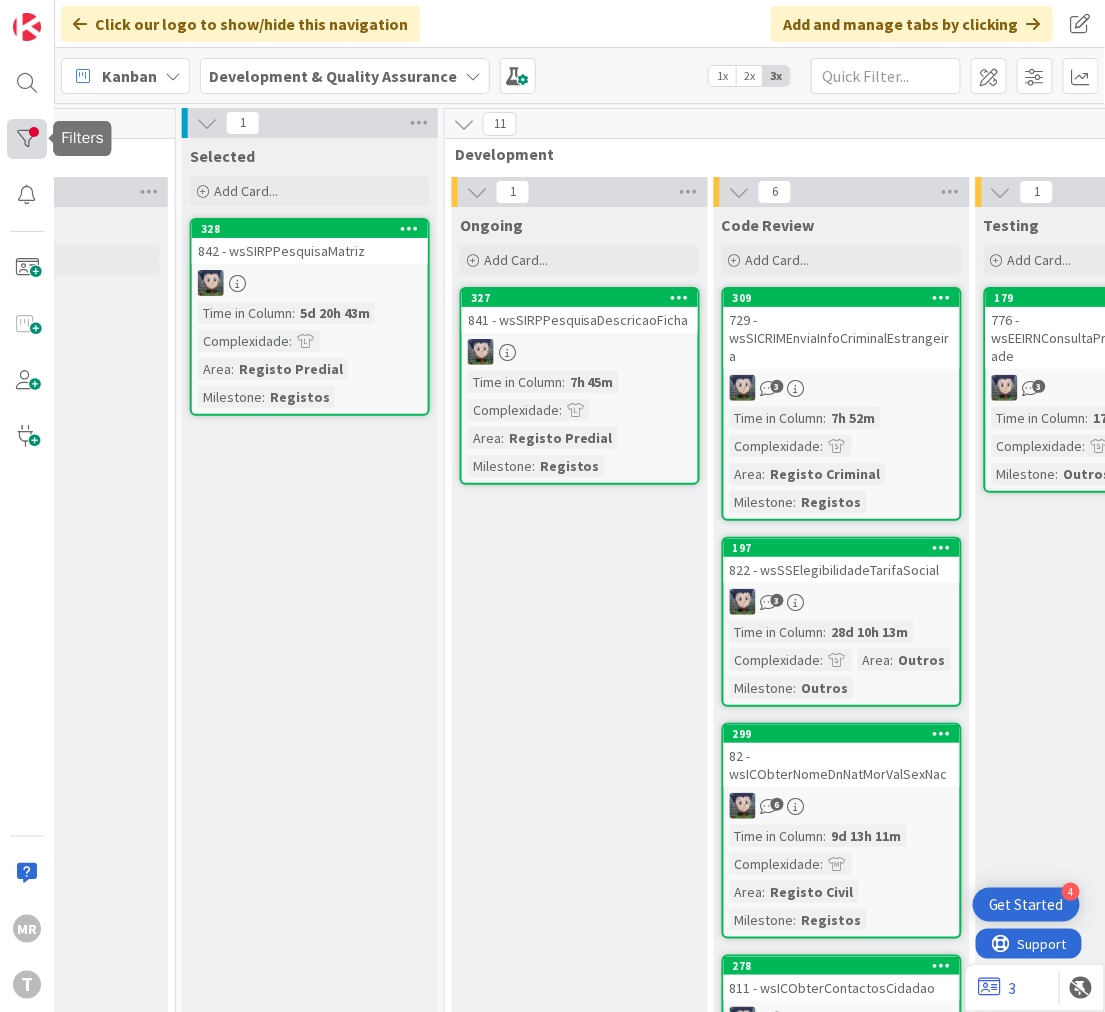 click at bounding box center (27, 139) 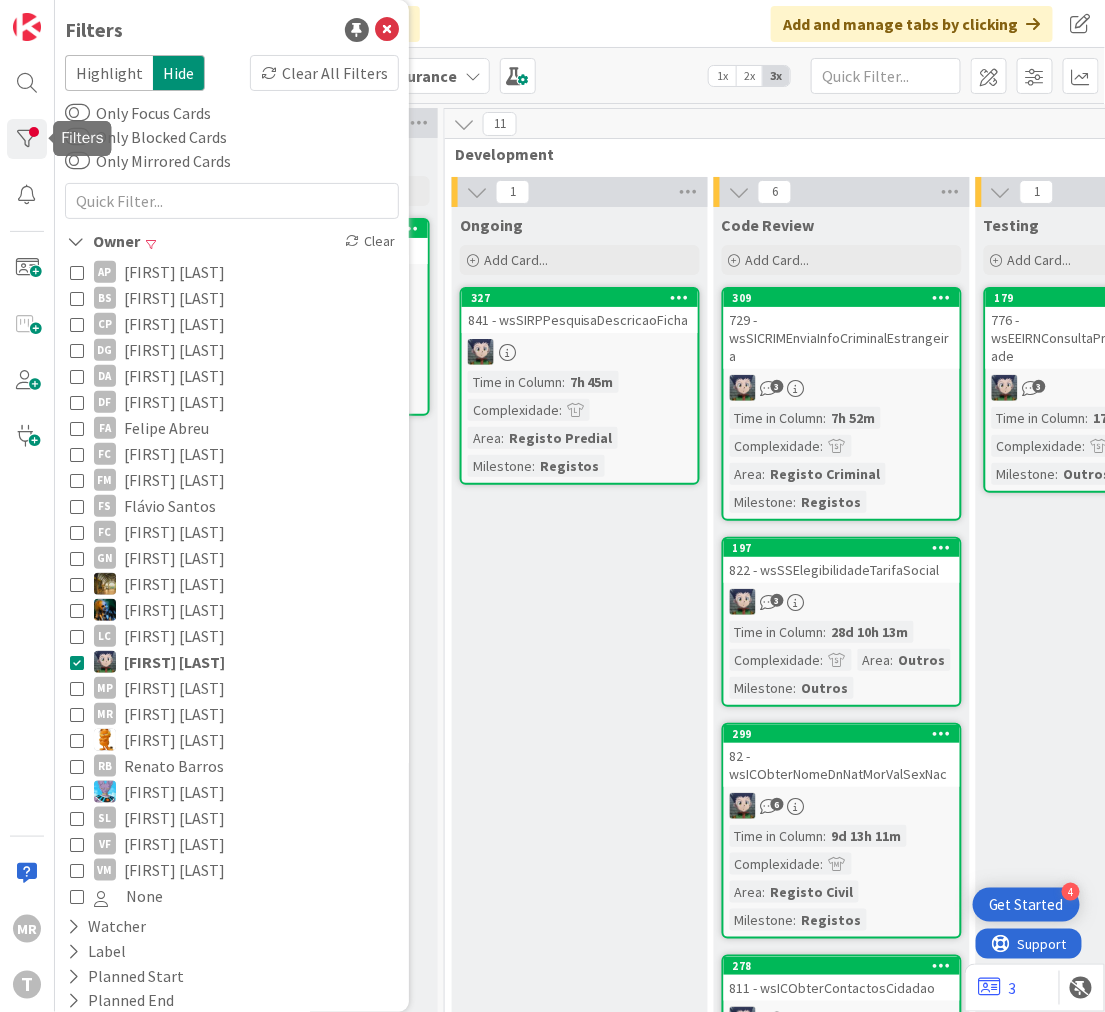 scroll, scrollTop: 0, scrollLeft: 0, axis: both 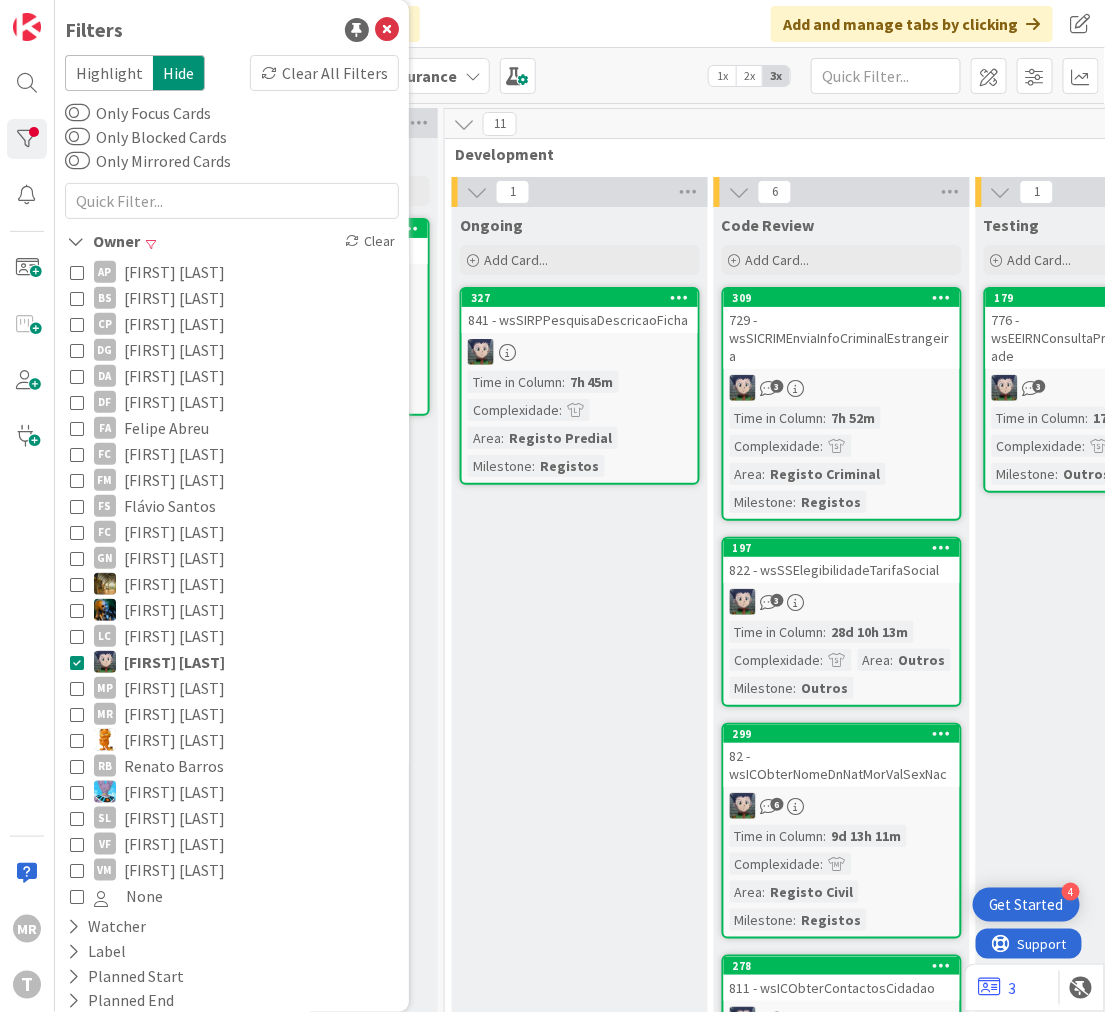 click on "[FIRST] [LAST]" at bounding box center [174, 688] 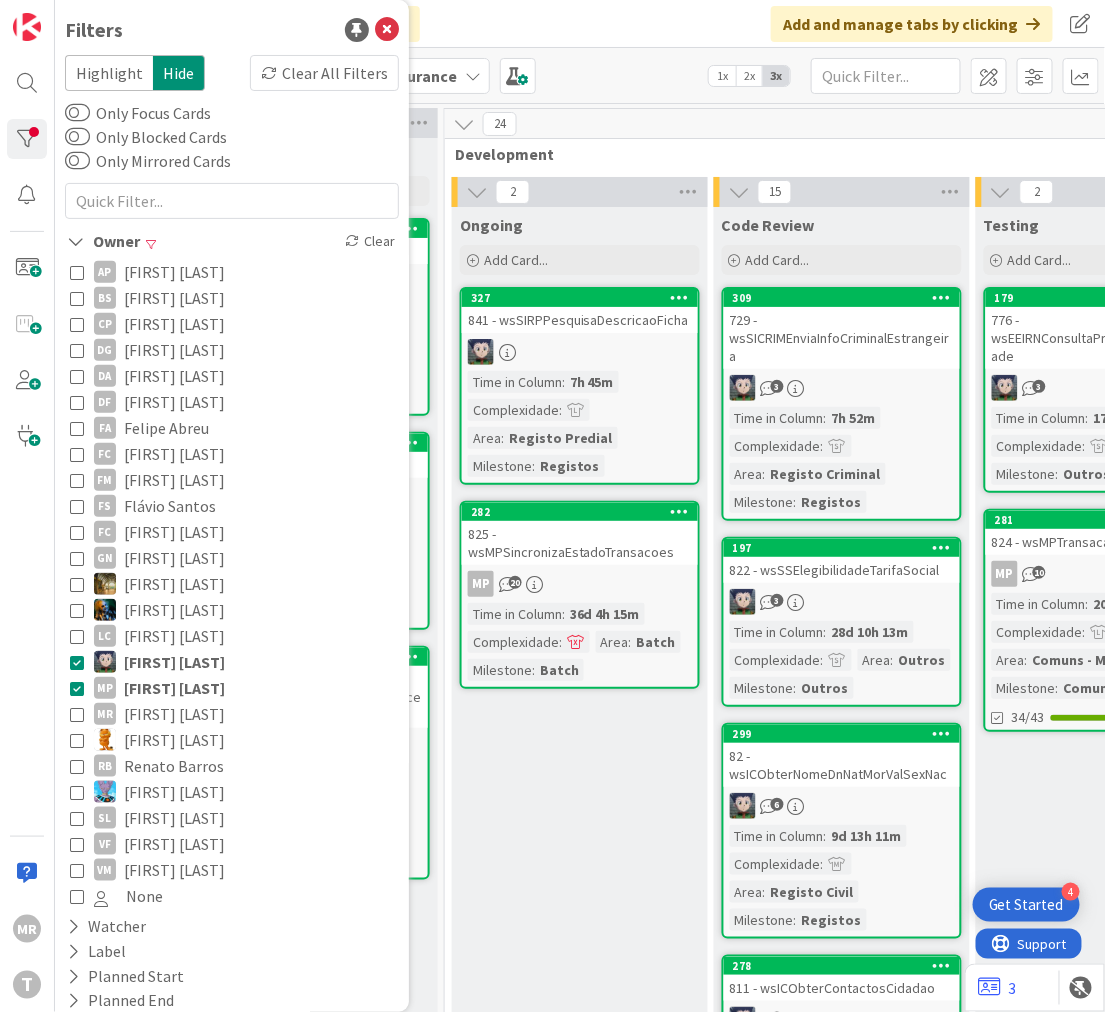 click on "[FIRST] [LAST]" at bounding box center [174, 662] 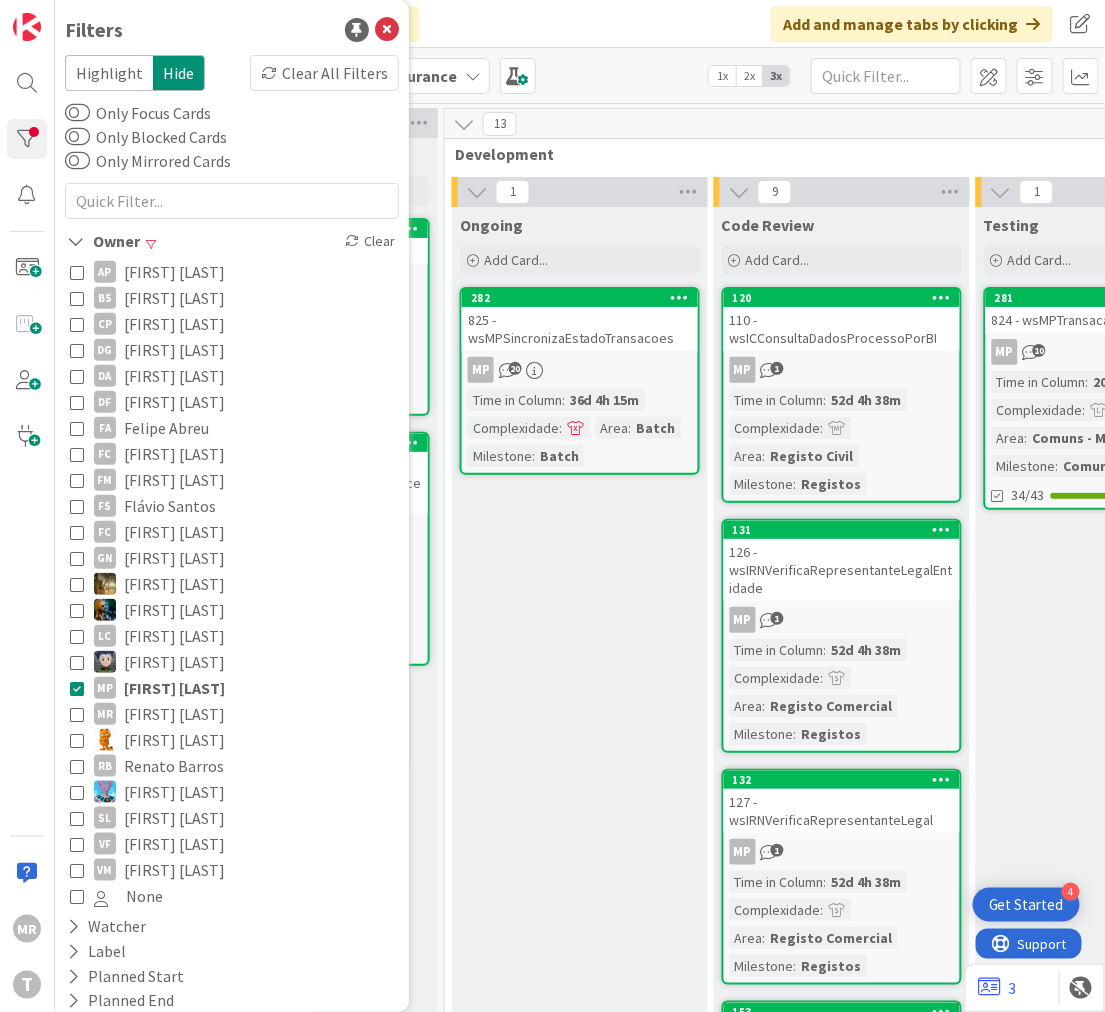 click on "[FIRST] [LAST]" at bounding box center (174, 818) 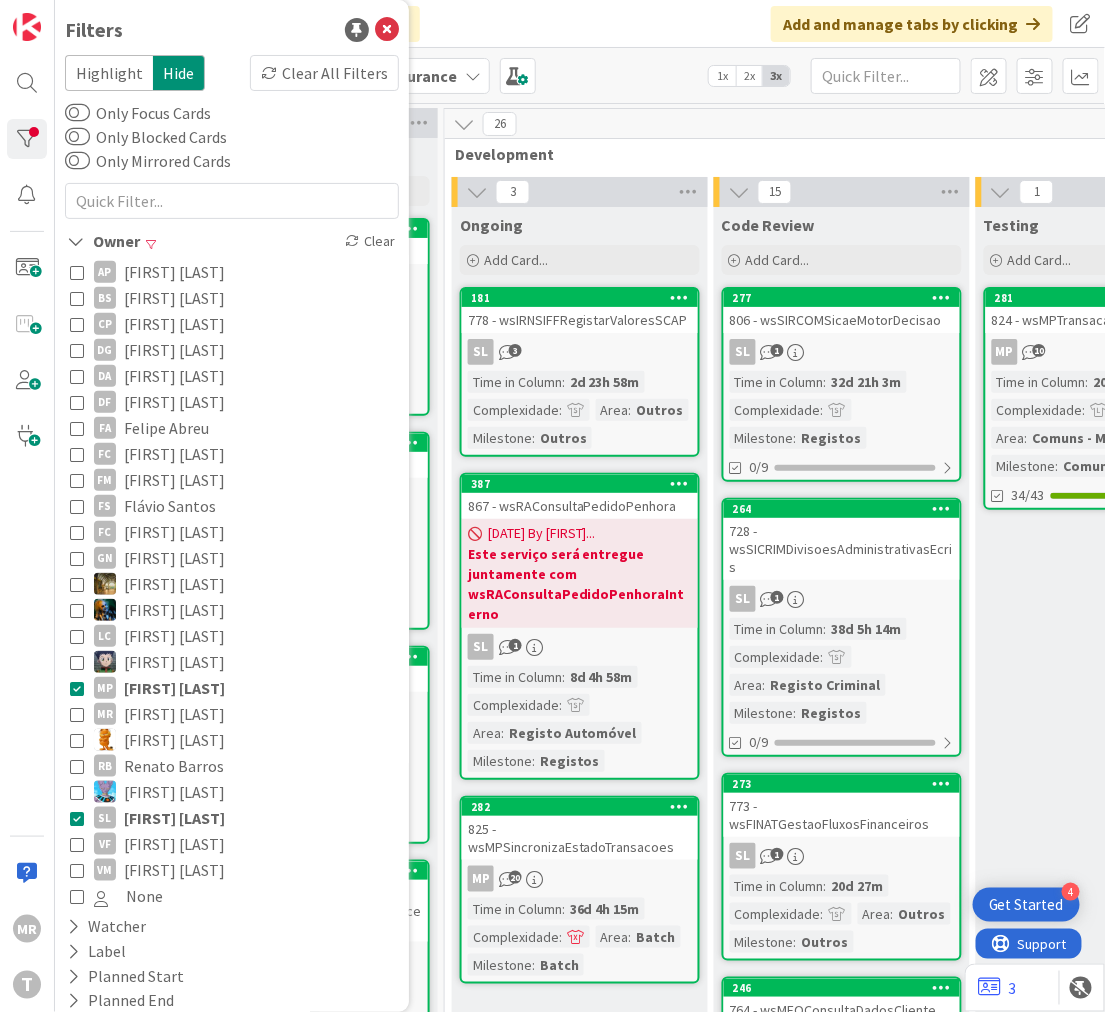 click on "[FIRST] [LAST]" at bounding box center (174, 688) 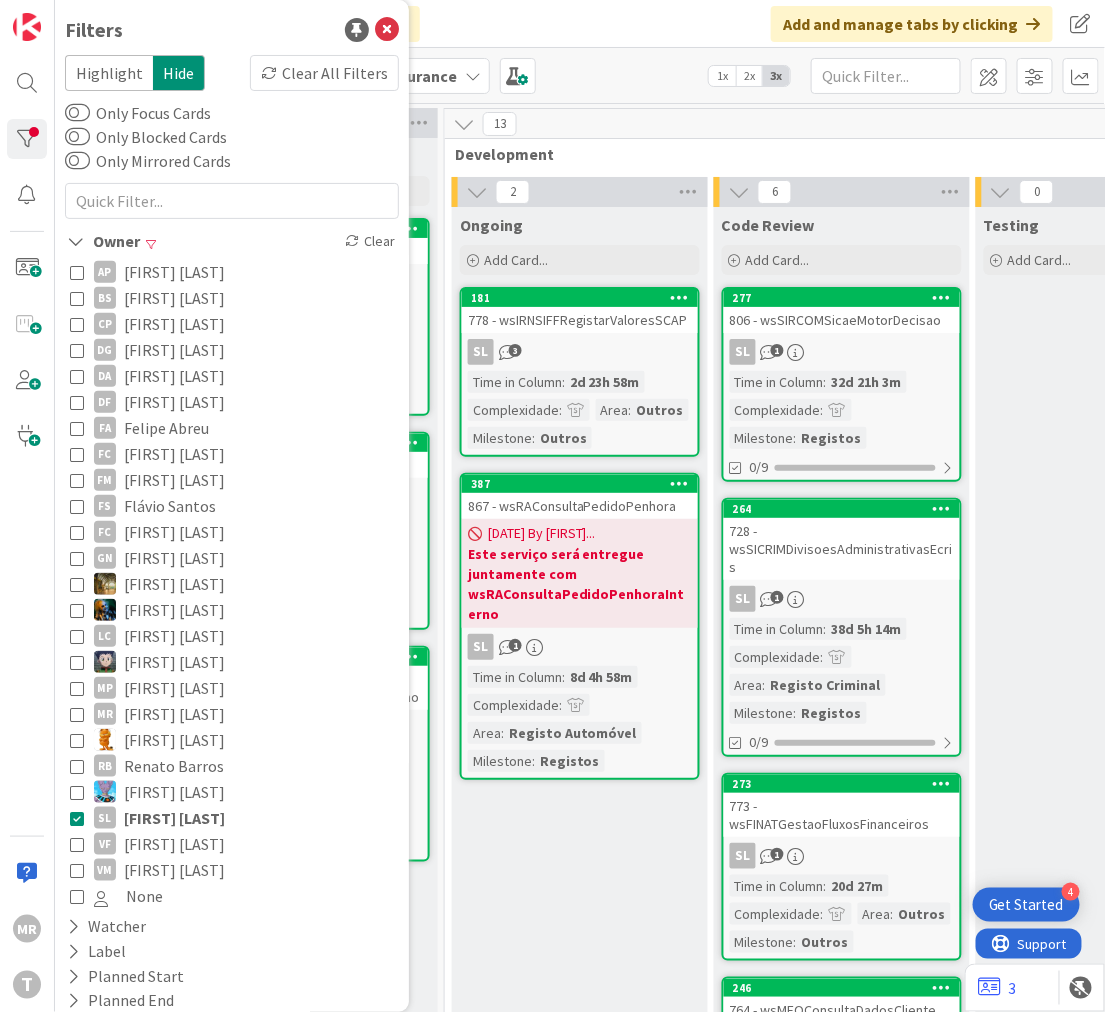 drag, startPoint x: 158, startPoint y: 864, endPoint x: 163, endPoint y: 853, distance: 12.083046 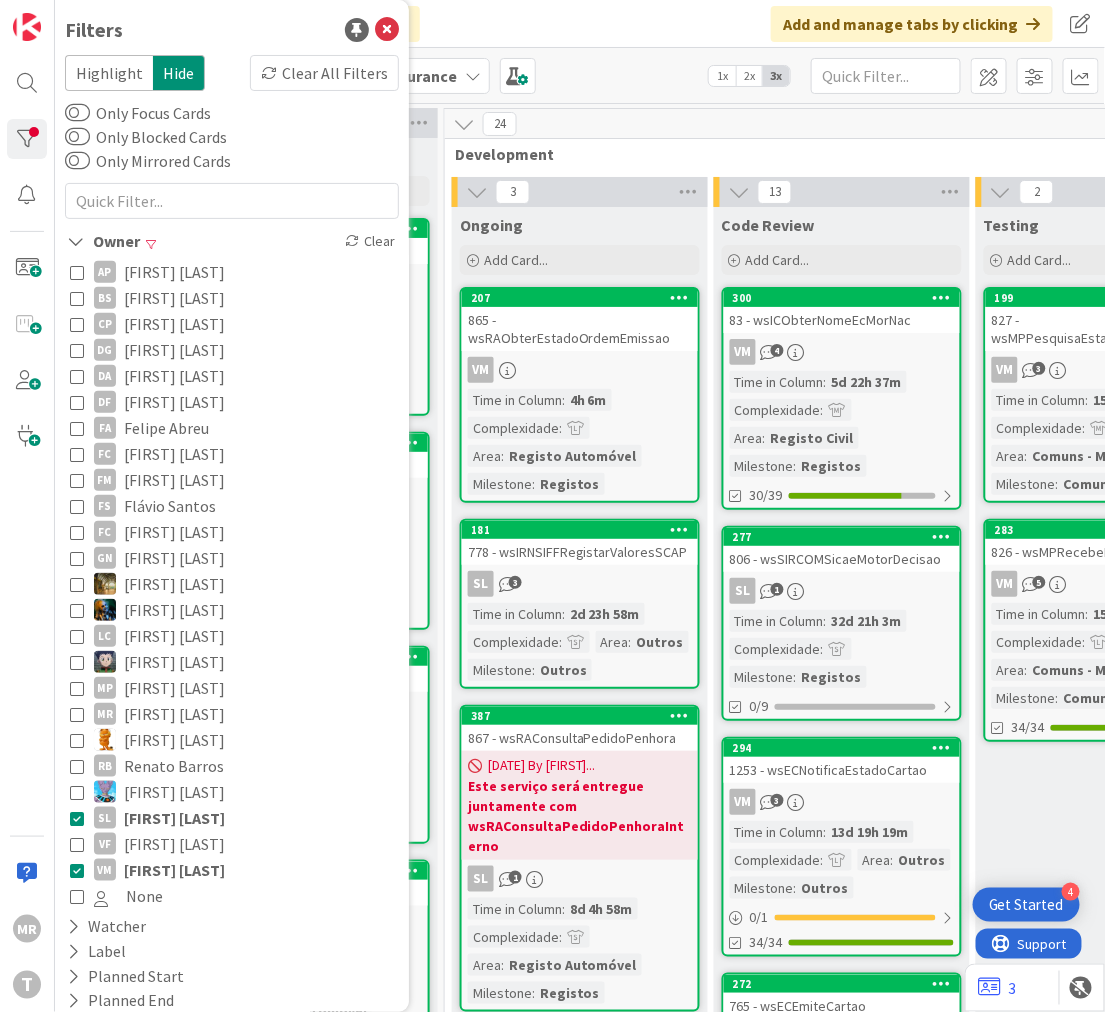 click on "[FIRST] [LAST]" at bounding box center (174, 818) 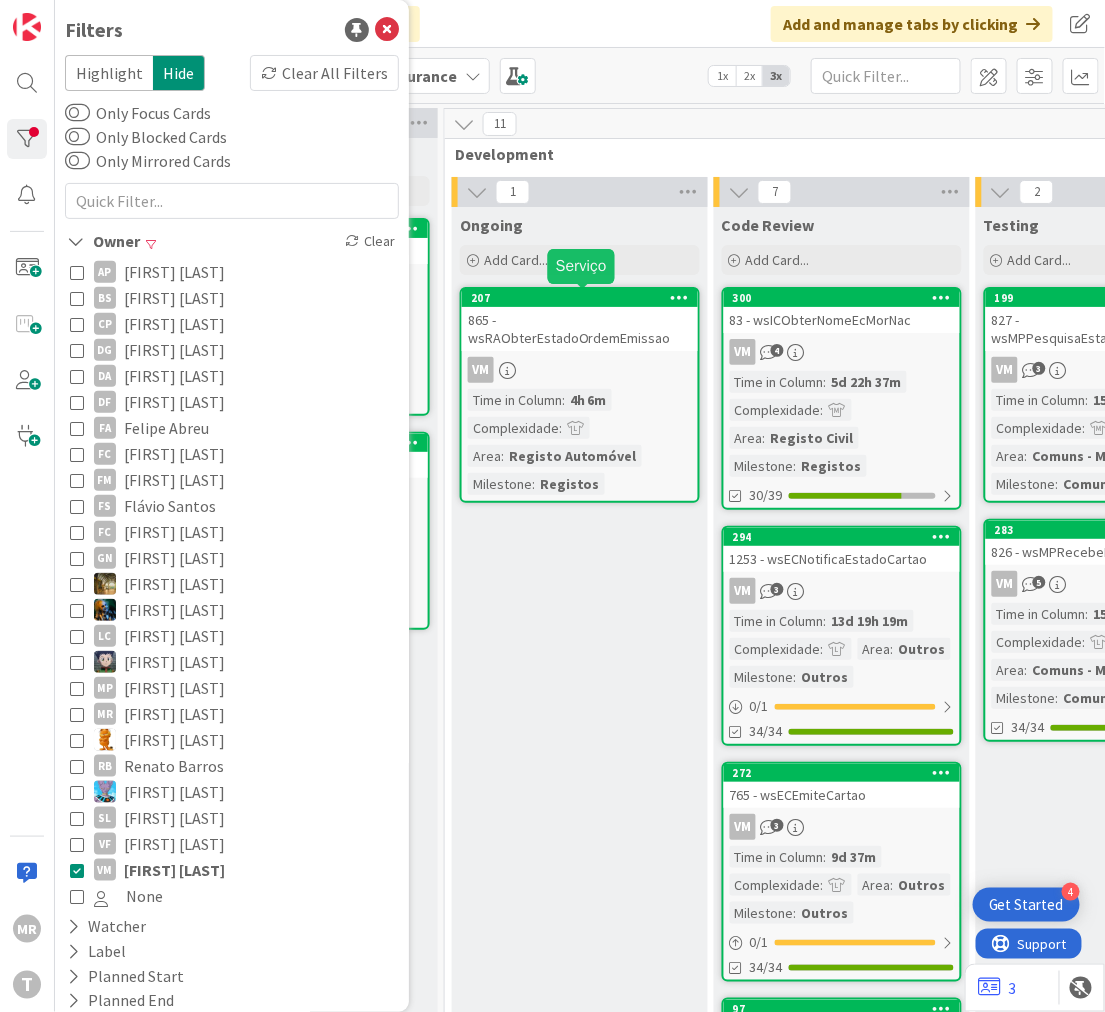 click on "207" at bounding box center [580, 298] 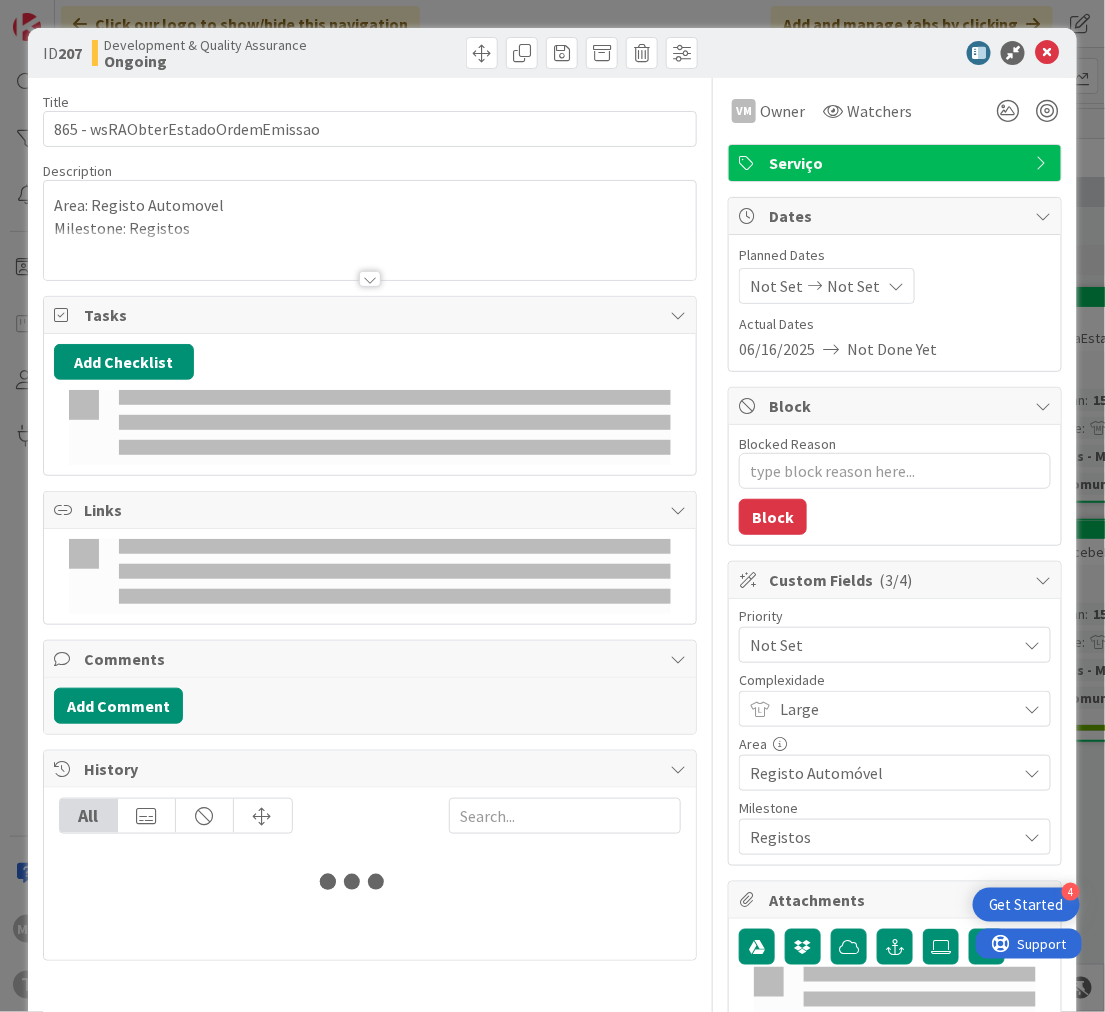 type on "x" 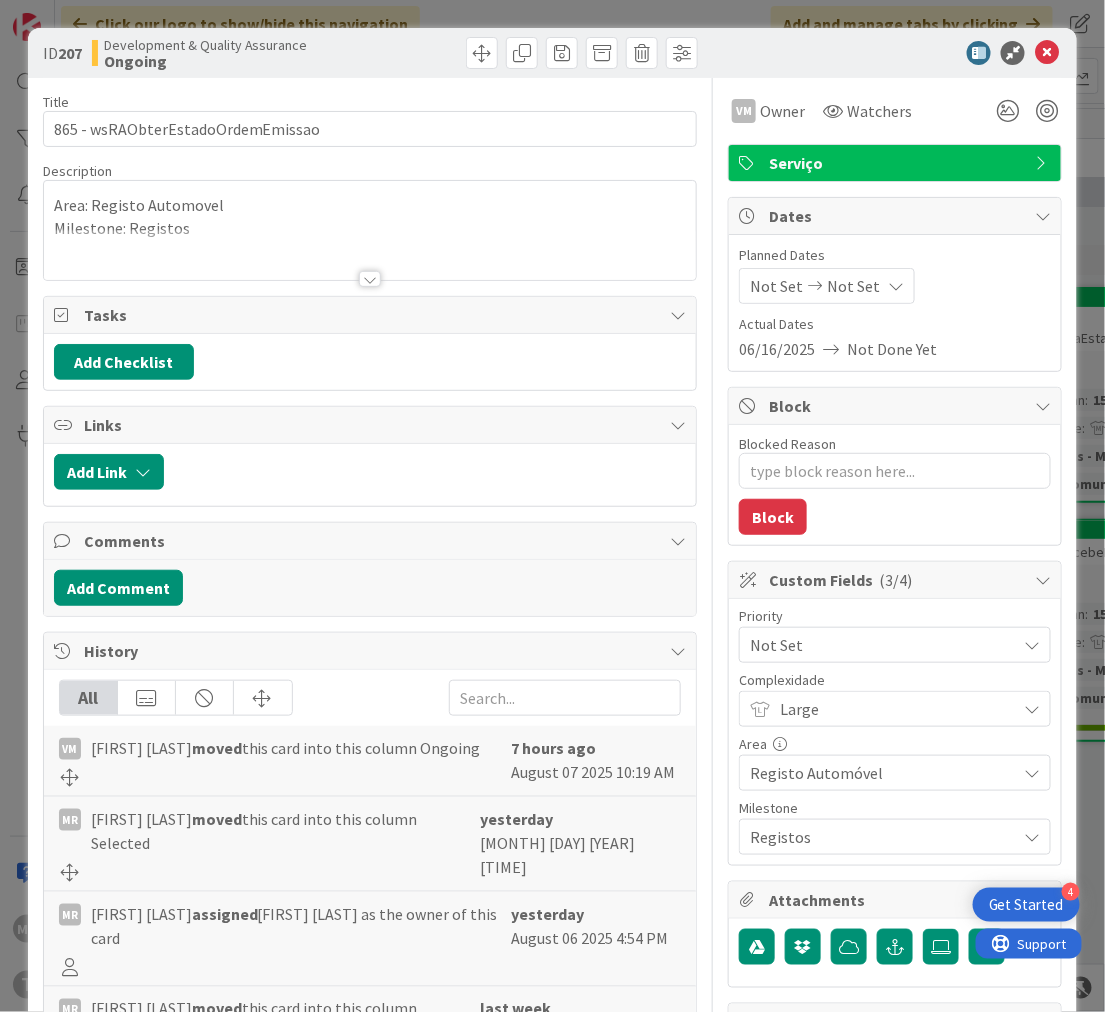 scroll, scrollTop: 0, scrollLeft: 0, axis: both 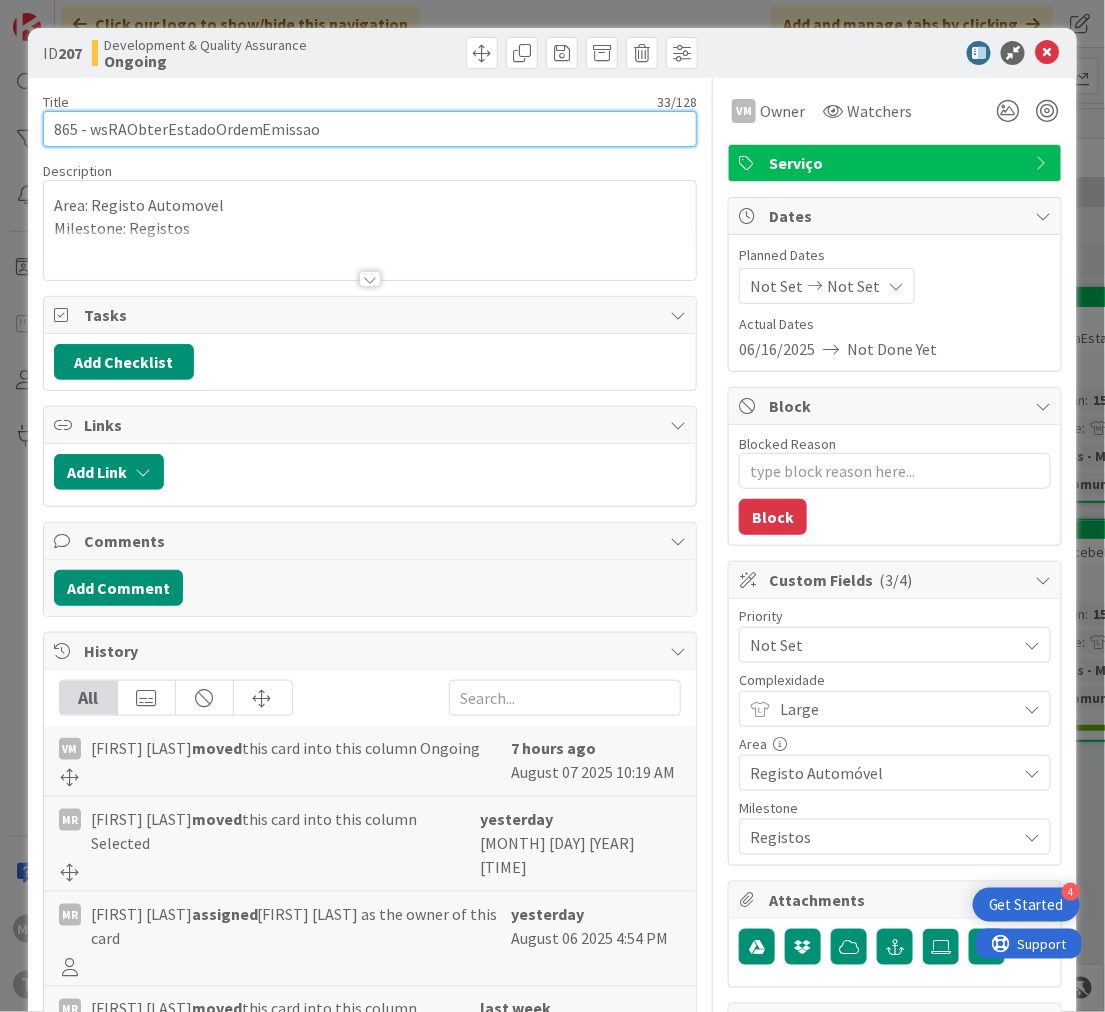 drag, startPoint x: 321, startPoint y: 130, endPoint x: 86, endPoint y: 136, distance: 235.07658 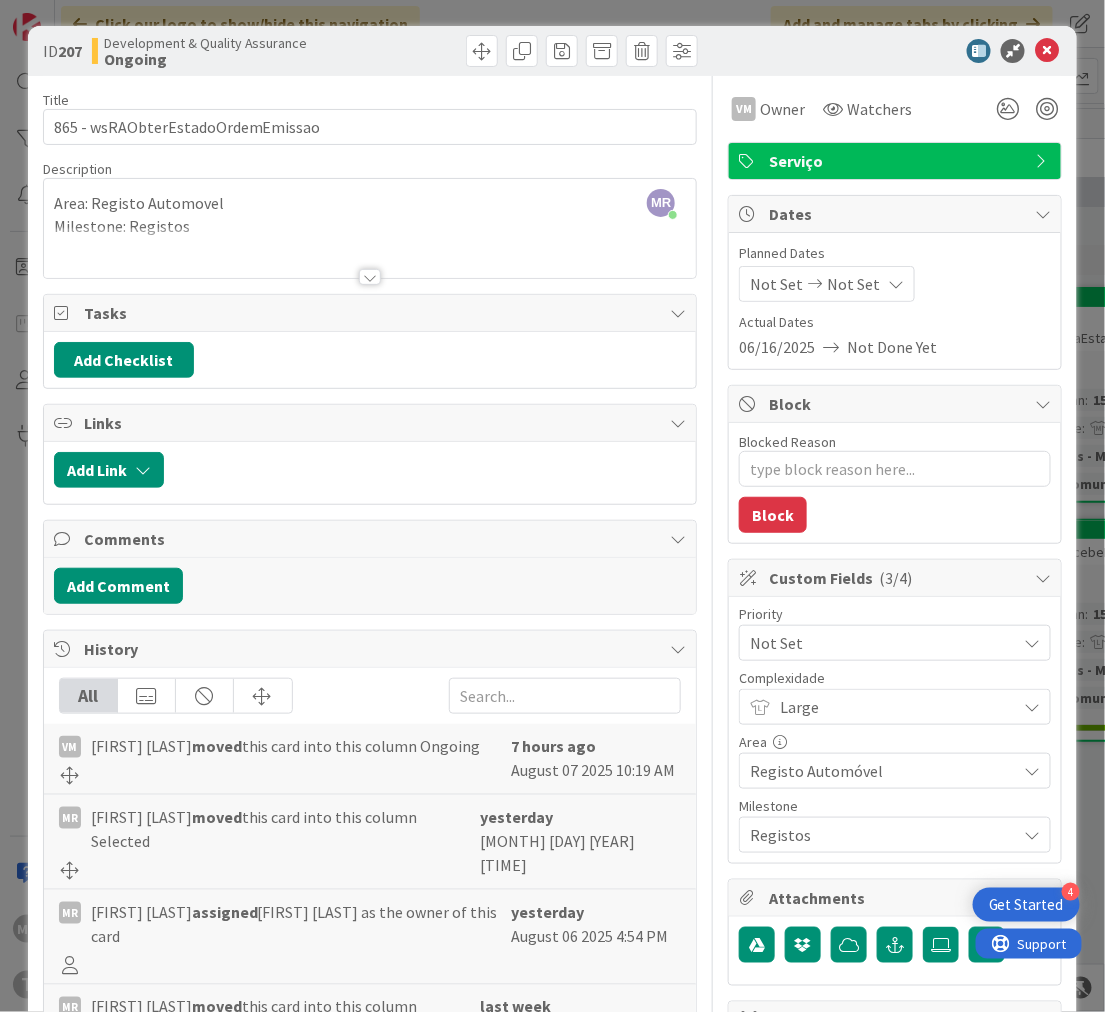 scroll, scrollTop: 0, scrollLeft: 0, axis: both 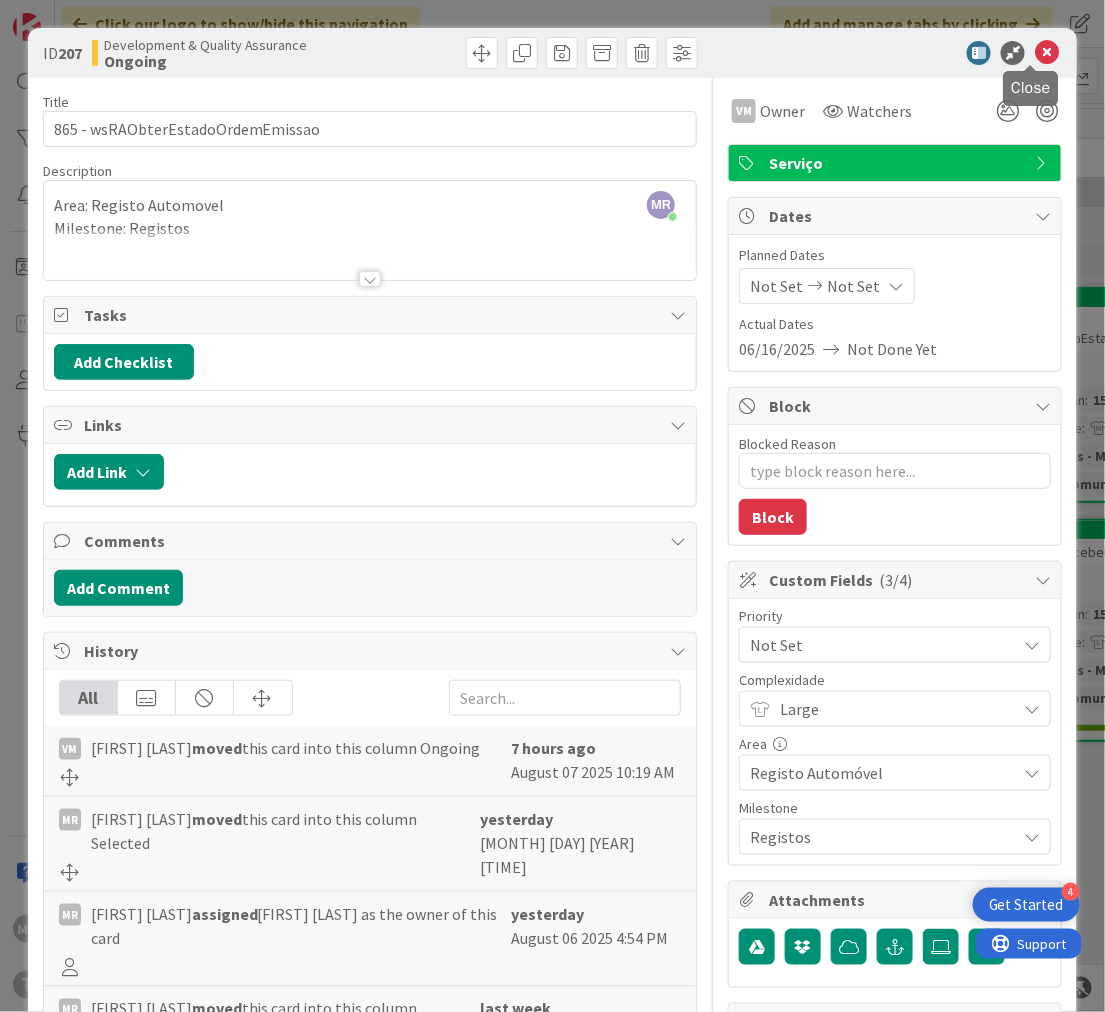 click at bounding box center [1047, 53] 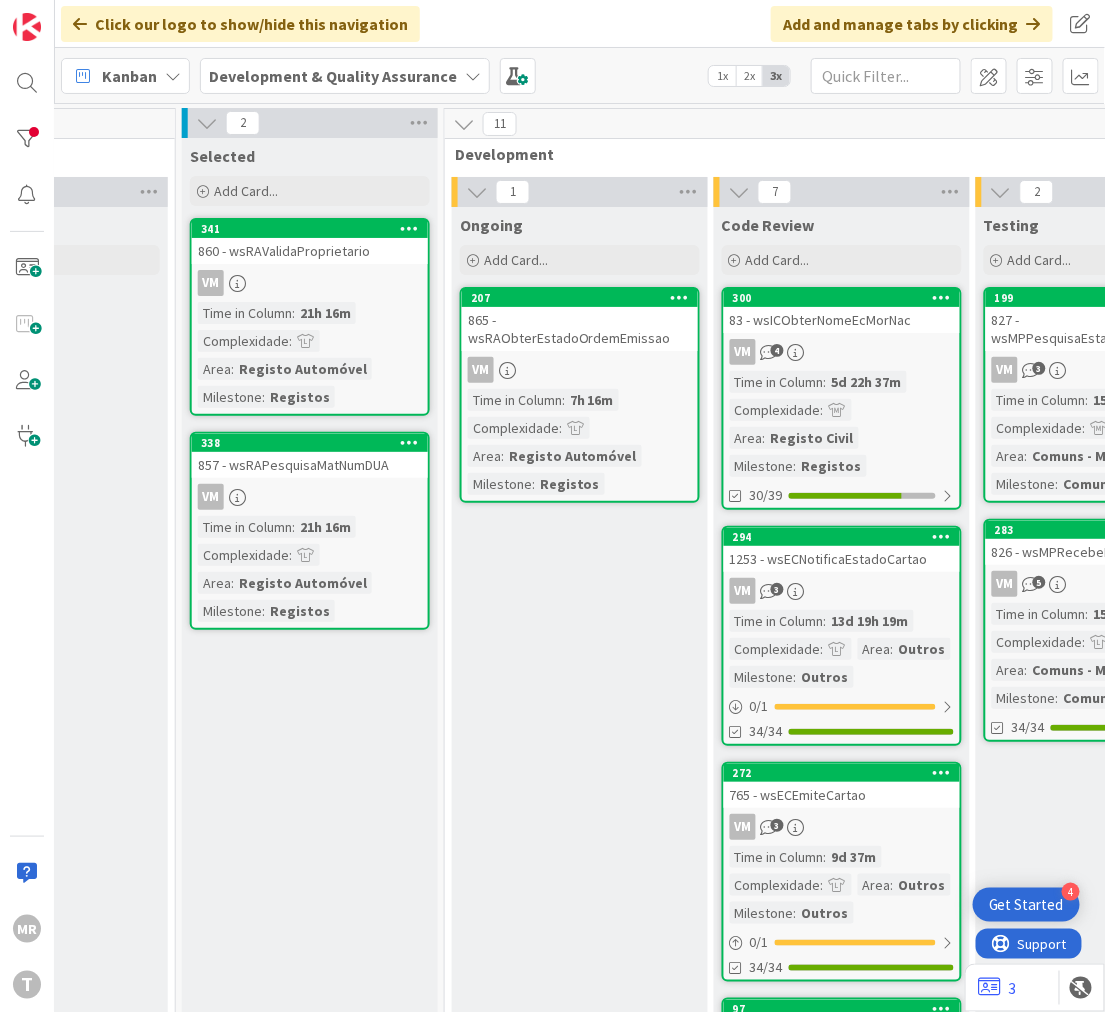 scroll, scrollTop: 0, scrollLeft: 0, axis: both 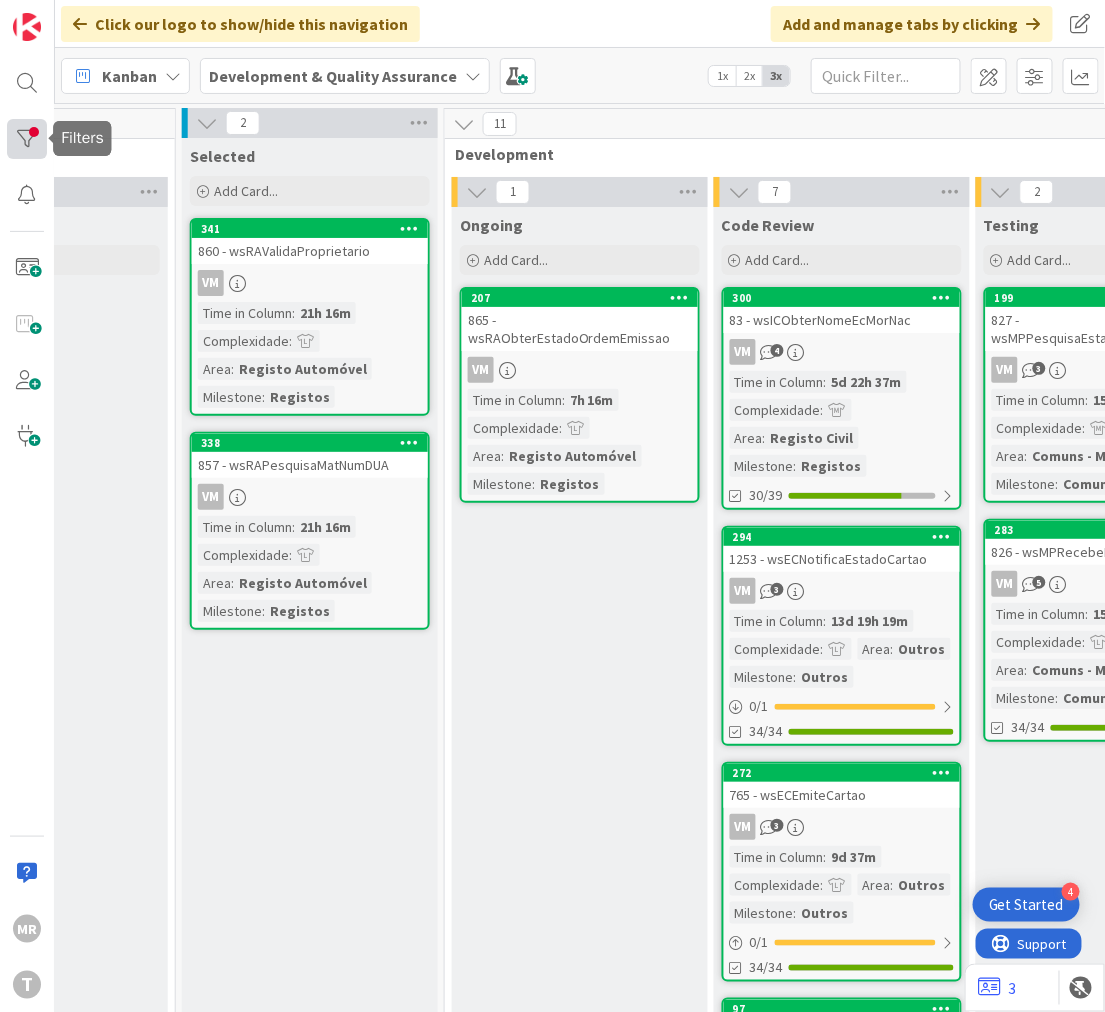 click at bounding box center (27, 139) 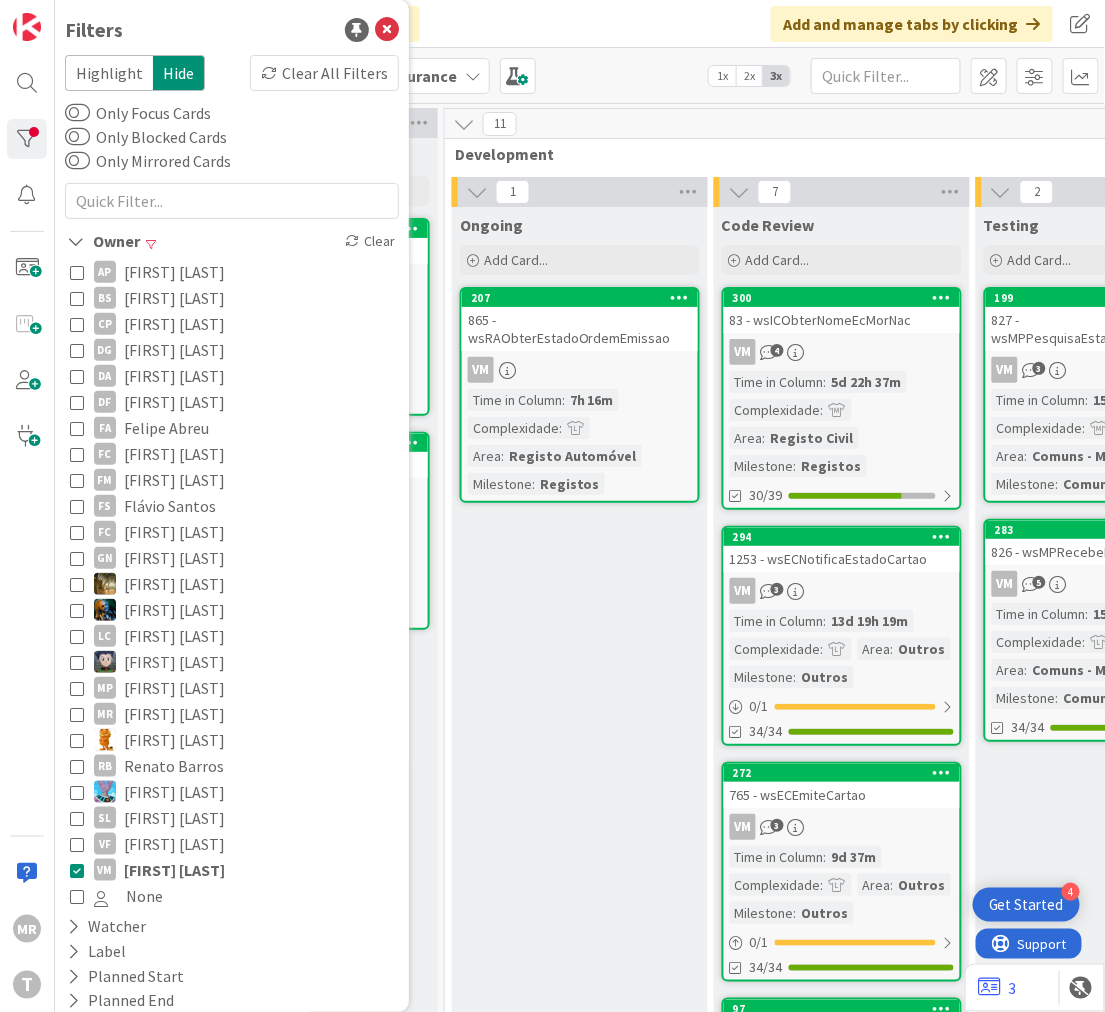 click on "None" at bounding box center [144, 896] 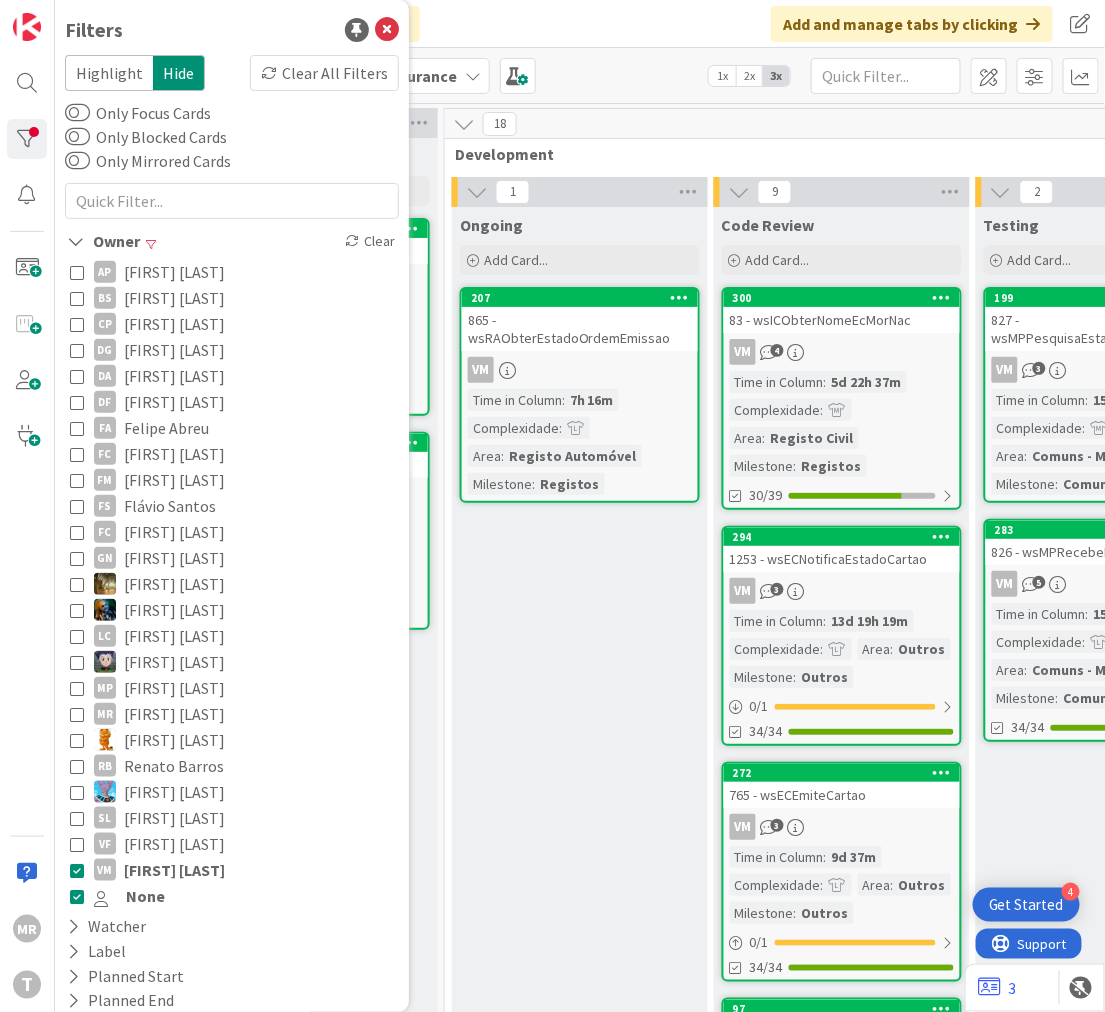 click on "[FIRST] [LAST]" at bounding box center [174, 870] 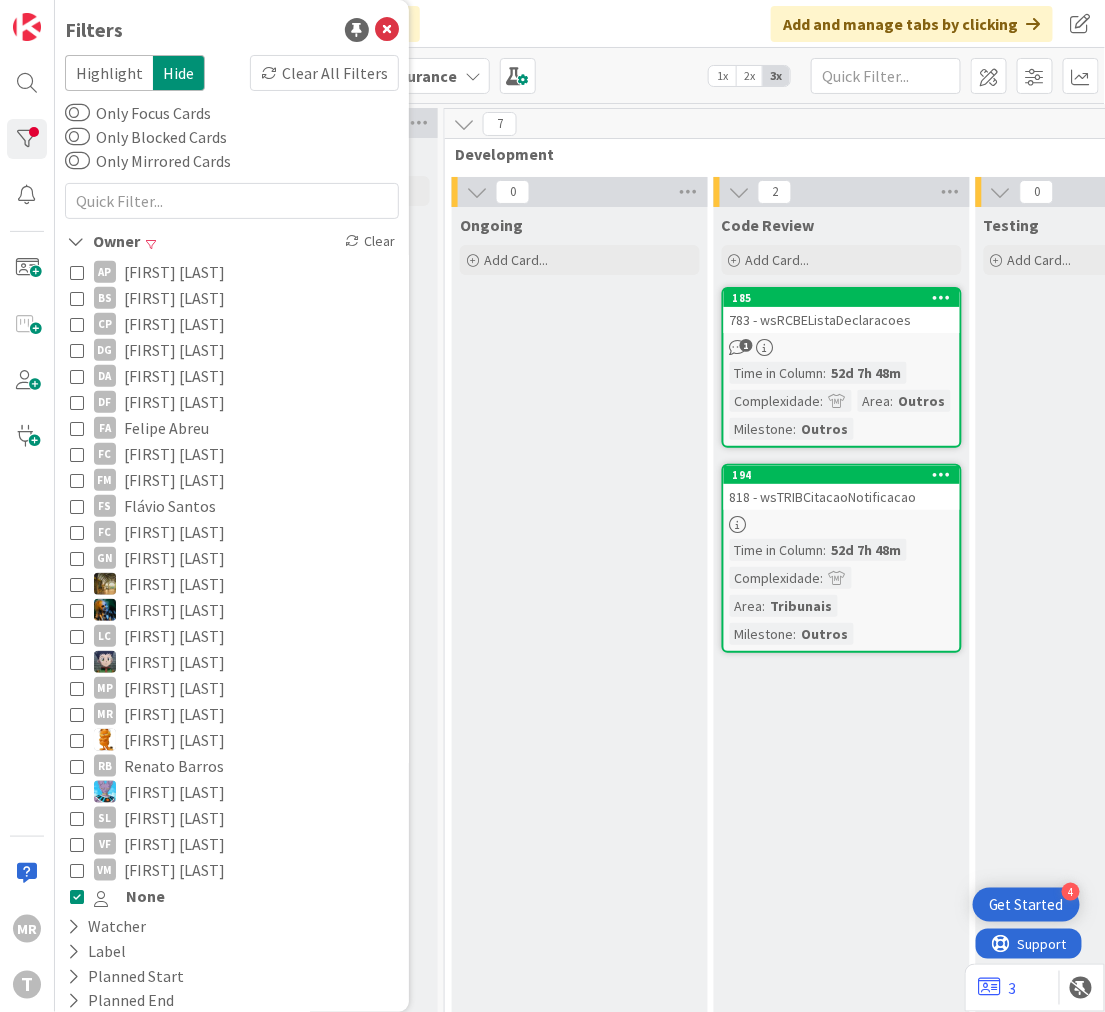 click on "Ongoing Add Card..." at bounding box center [580, 1312] 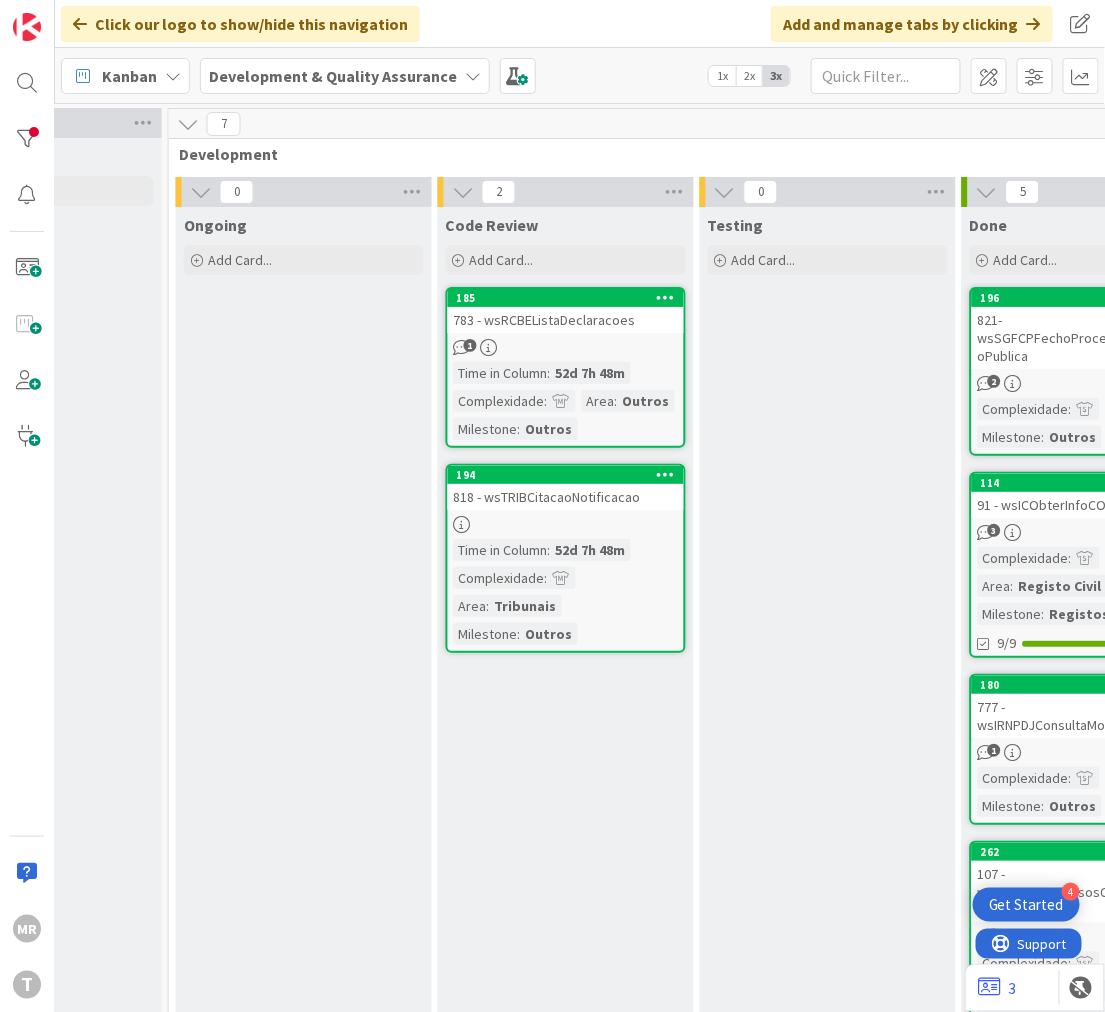 scroll, scrollTop: 0, scrollLeft: 993, axis: horizontal 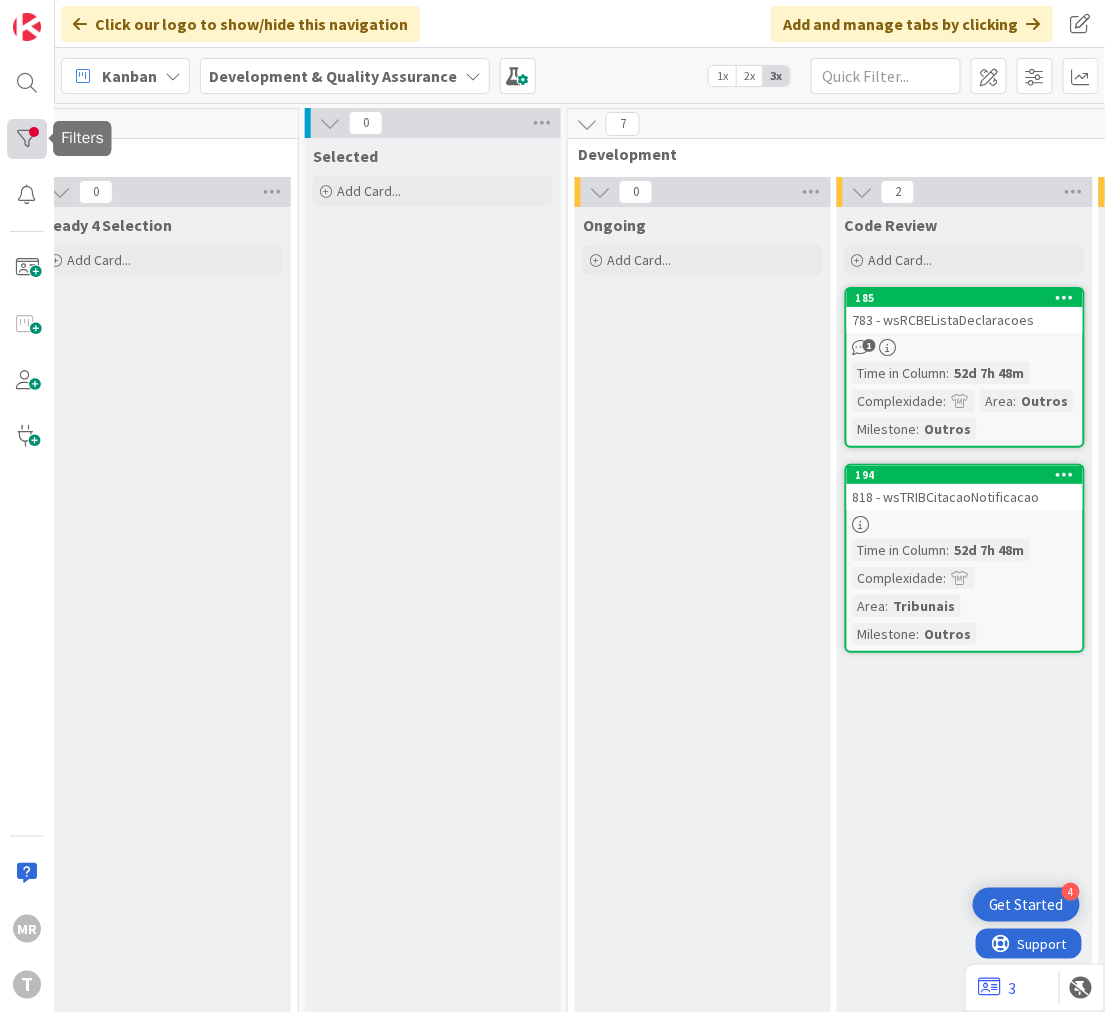 click at bounding box center [27, 139] 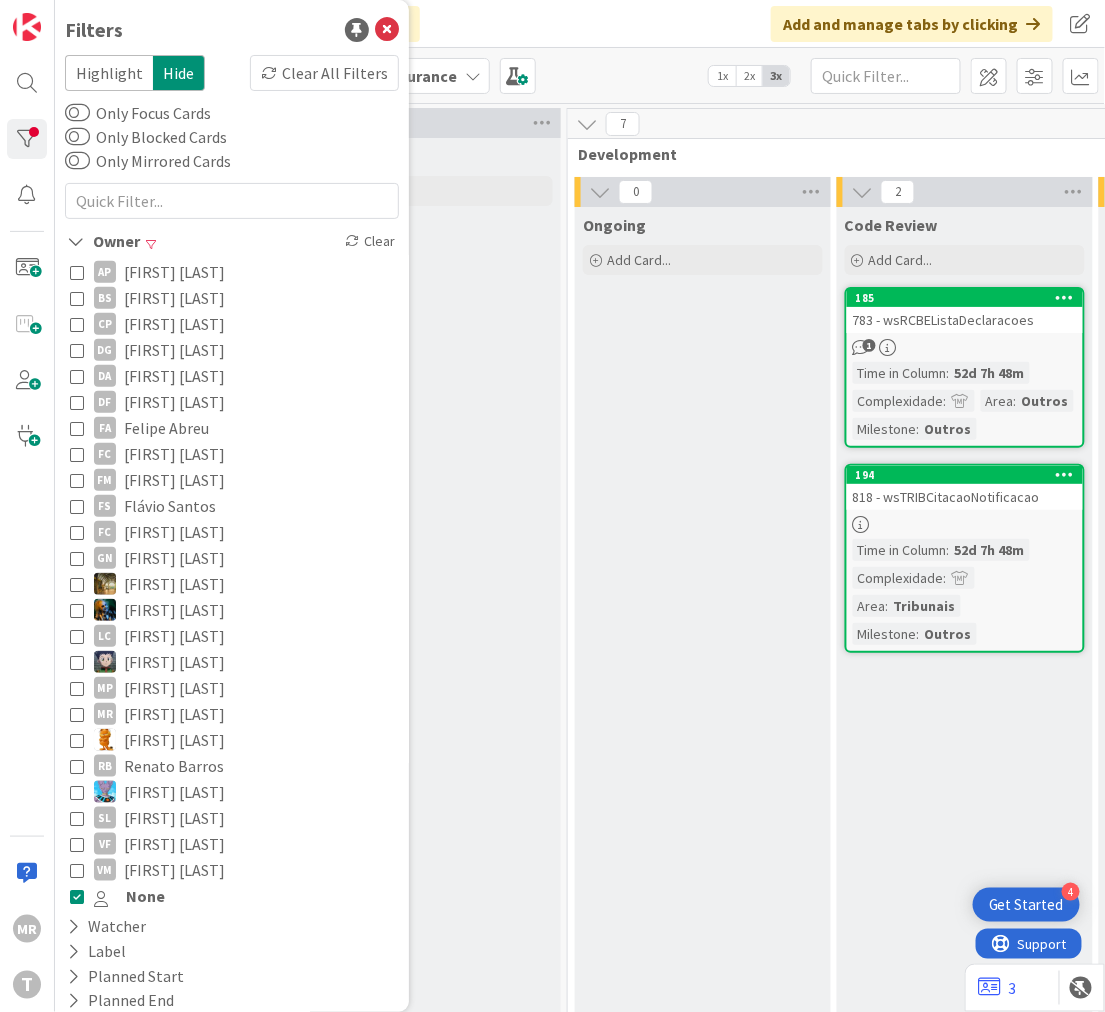 click on "None" at bounding box center [145, 896] 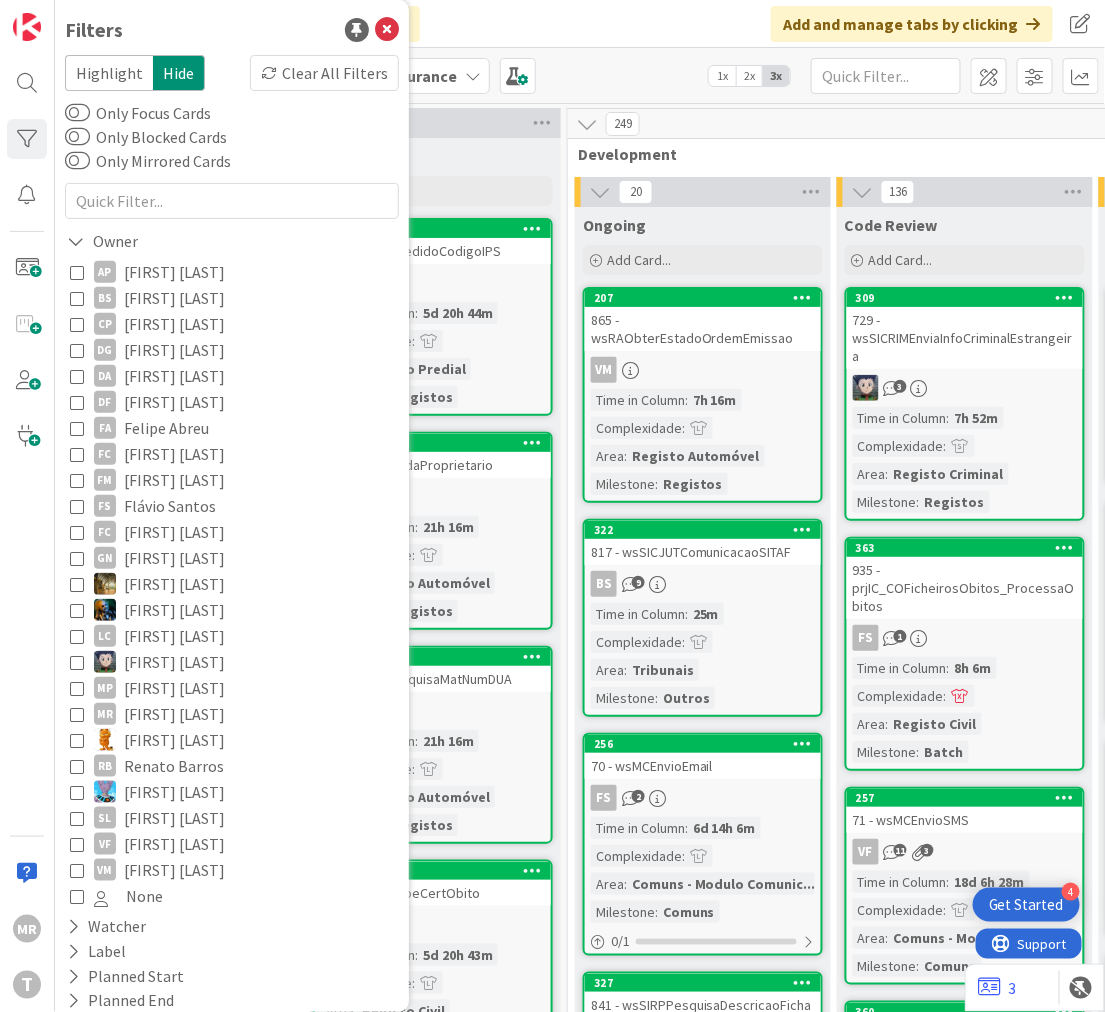 click on "Development" at bounding box center (1088, 154) 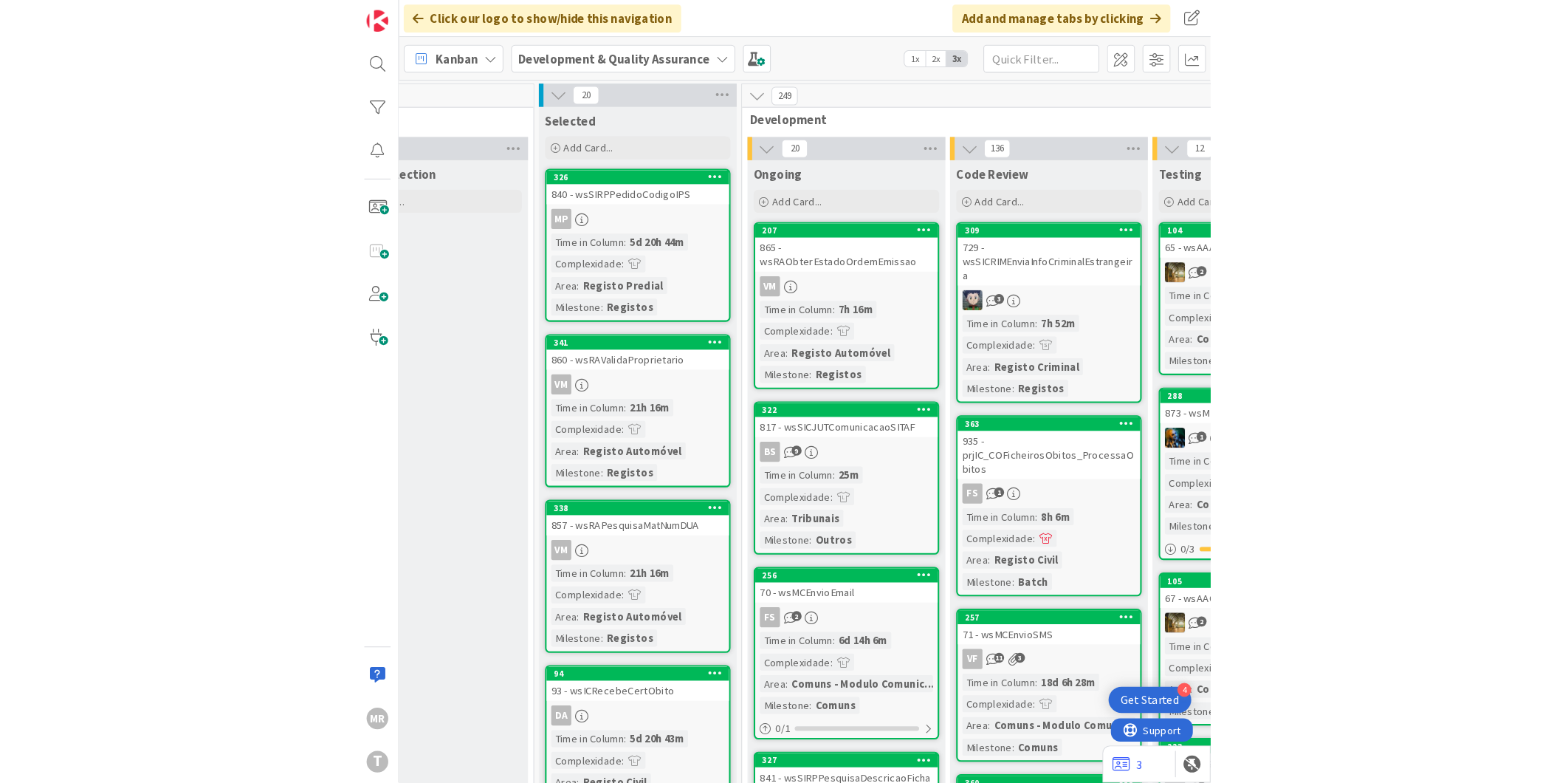 scroll, scrollTop: 0, scrollLeft: 245, axis: horizontal 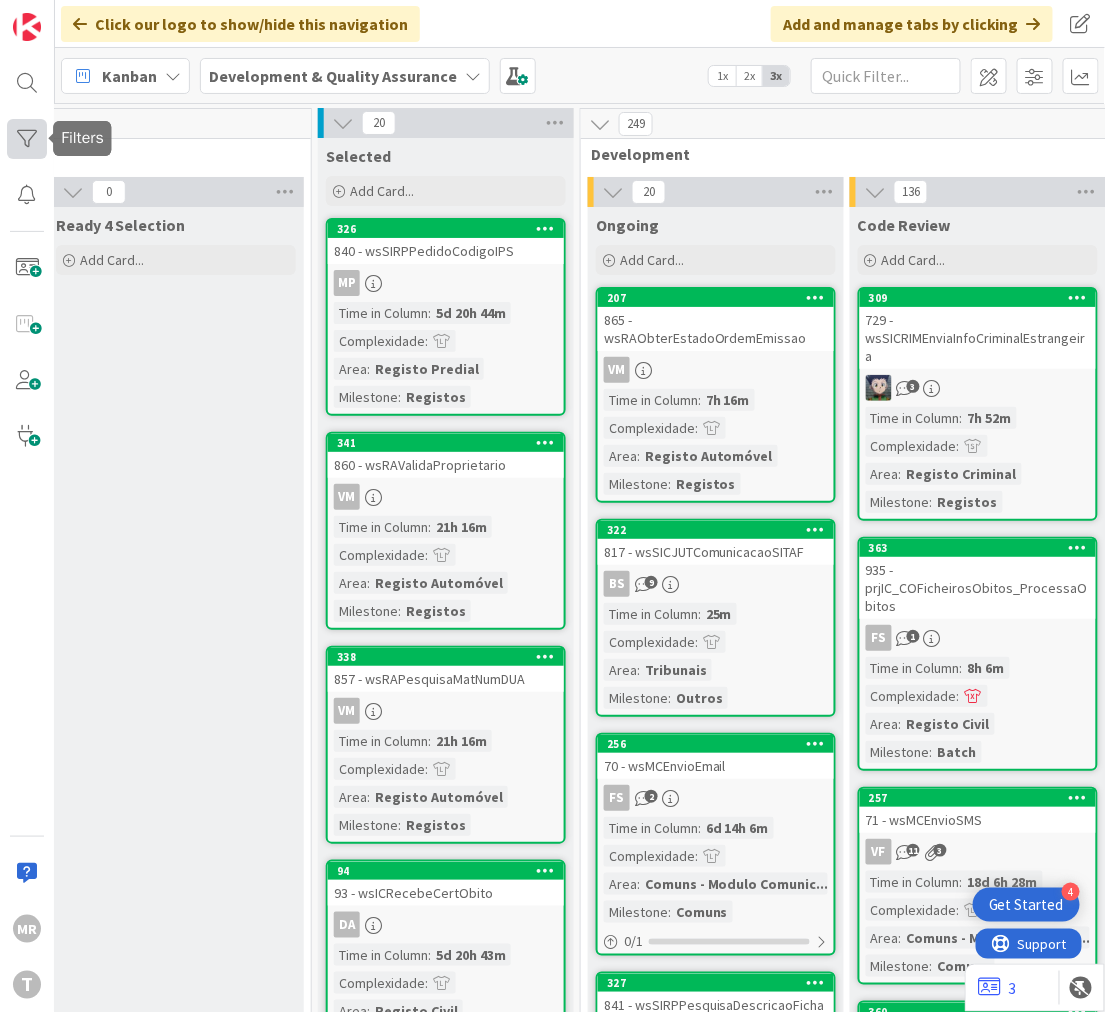 click at bounding box center (27, 139) 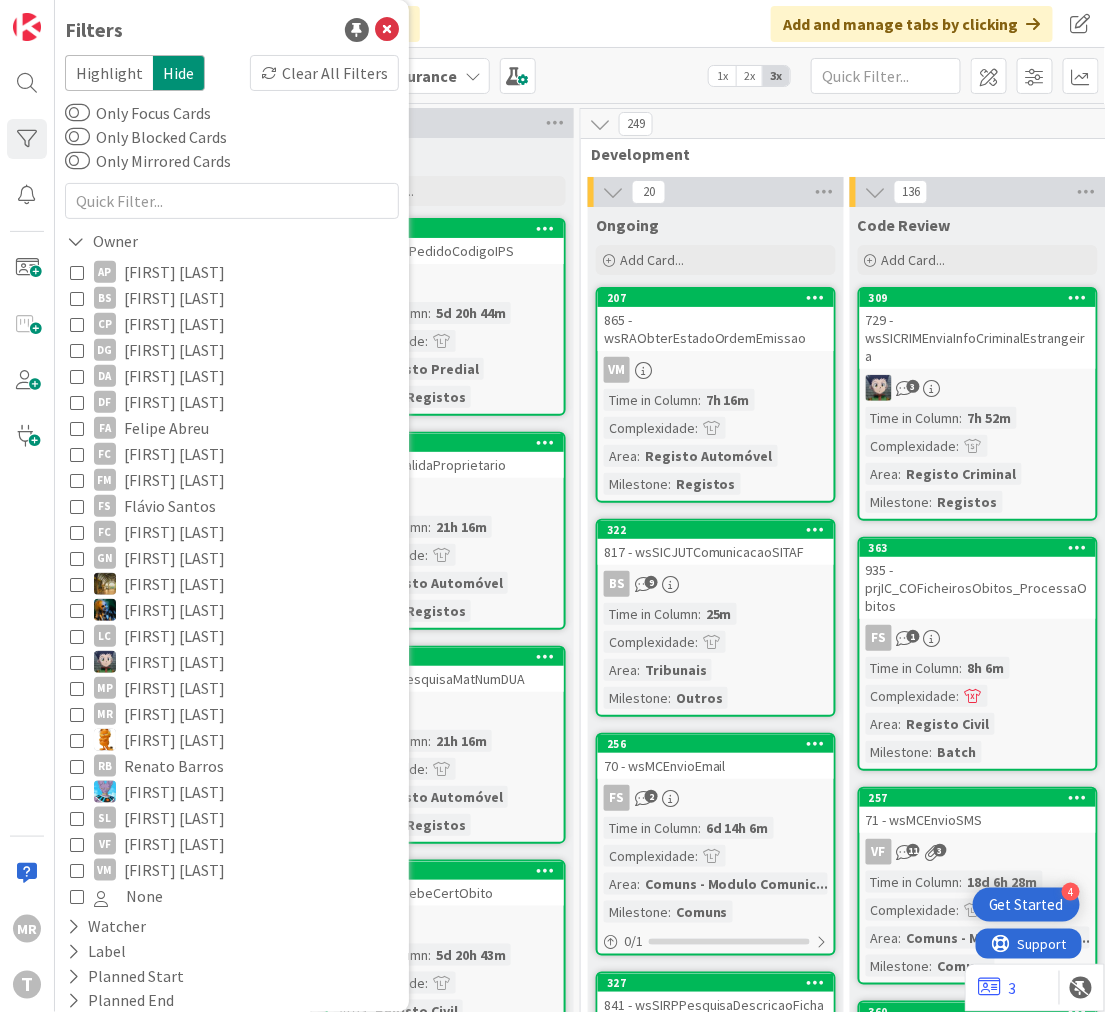 click on "[FIRST] [LAST]" at bounding box center (174, 818) 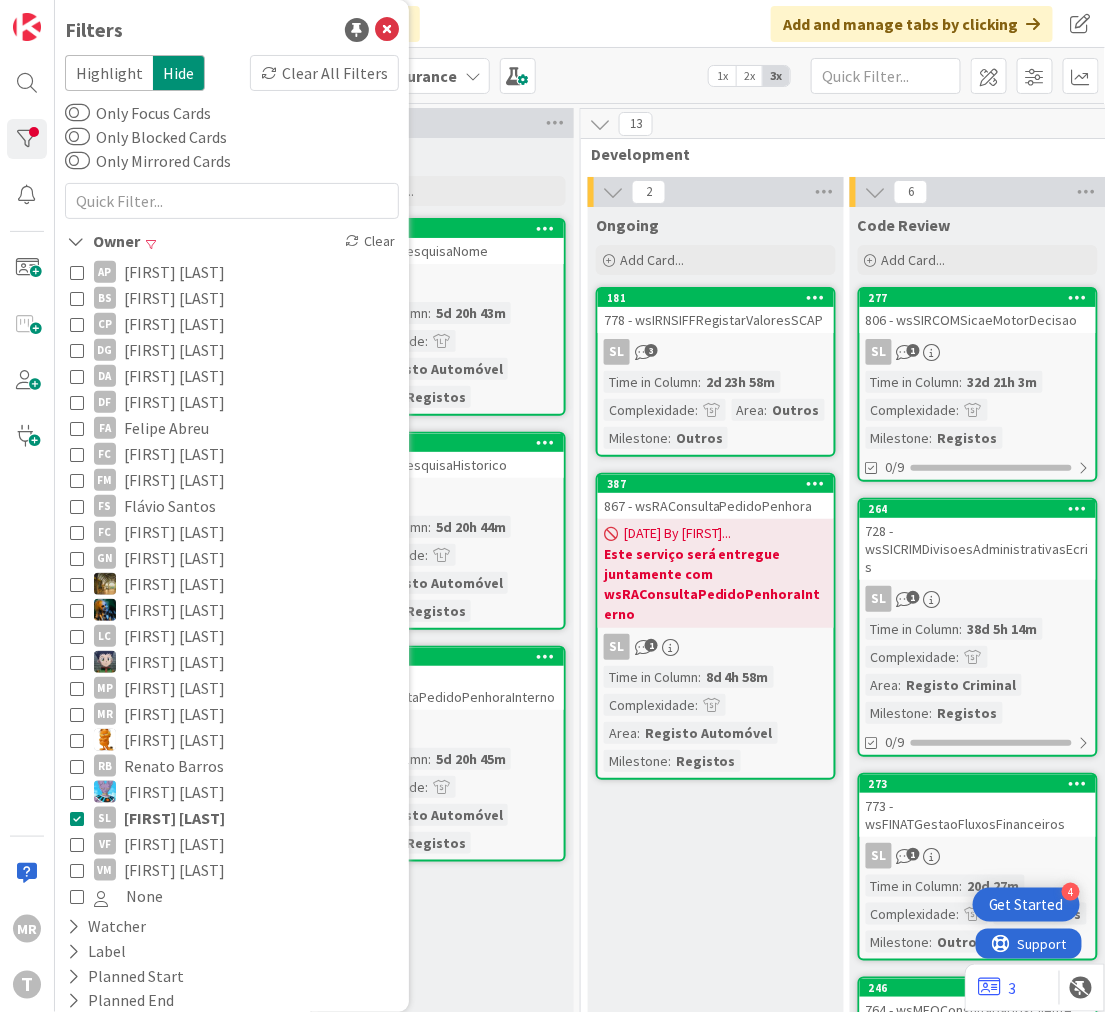 click on "Ongoing Add Card... 181 778 - wsIRNSIFFRegistarValoresSCAP SL 3 Time in Column : 2d 23h 58m Complexidade : Area : Outros Milestone : Outros 387 867 - wsRAConsultaPedidoPenhora [DATE] By [FIRST]... Este serviço será entregue juntamente com wsRAConsultaPedidoPenhoraInterno SL 1 Time in Column : 8d 4h 58m Complexidade : Area : Registo Automóvel Milestone : Registos" at bounding box center (716, 899) 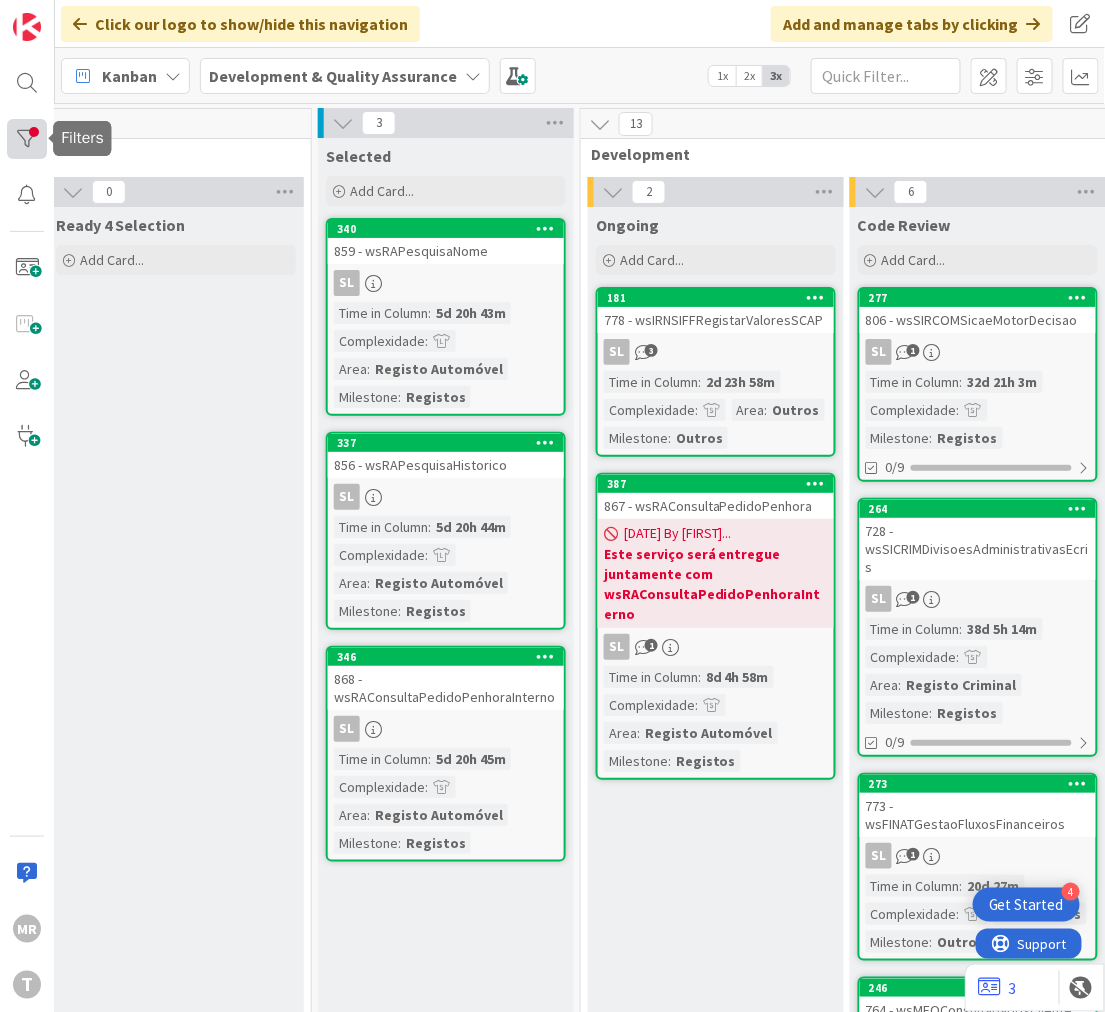 click at bounding box center (27, 139) 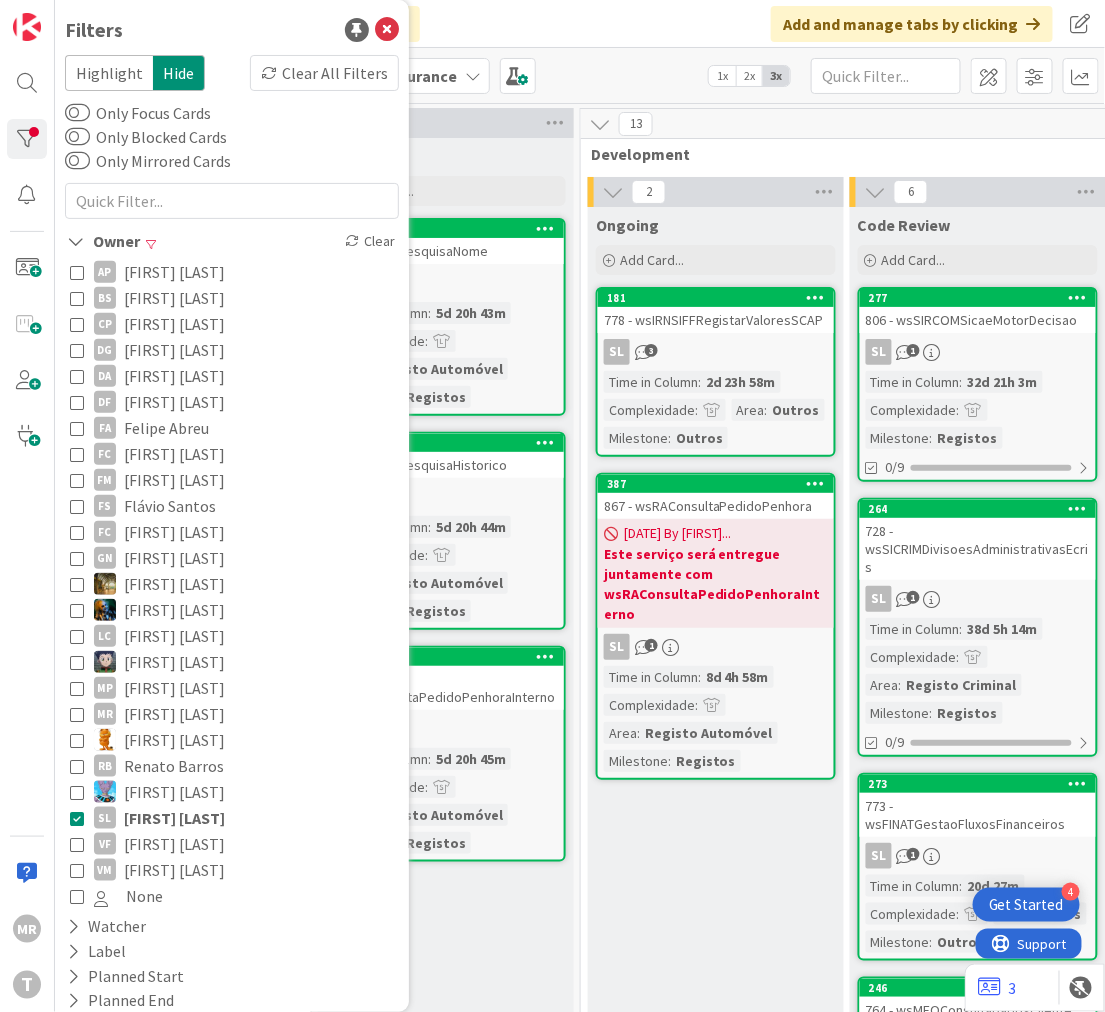click on "[FIRST] [LAST]" at bounding box center [174, 818] 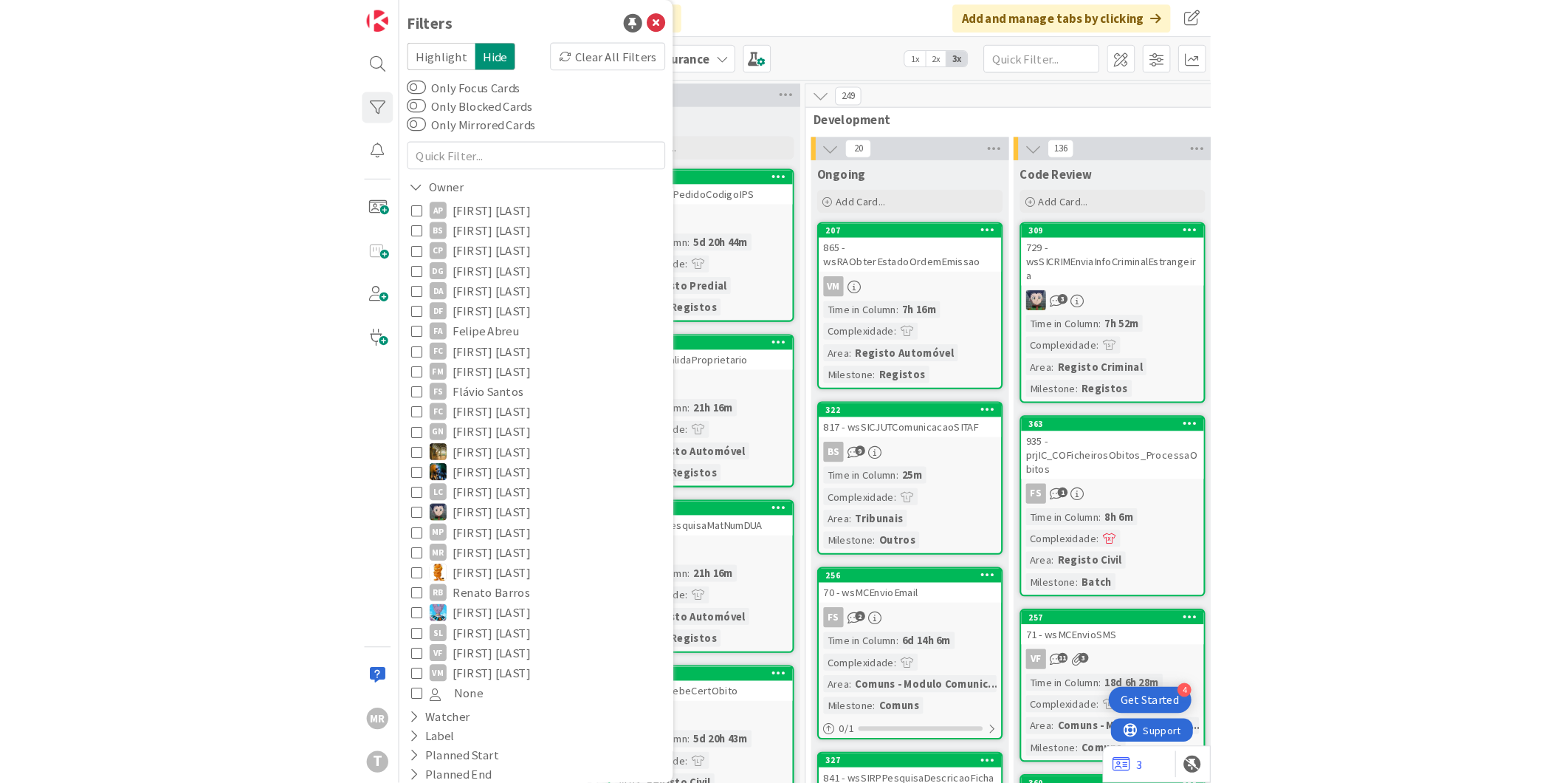 scroll, scrollTop: 0, scrollLeft: 0, axis: both 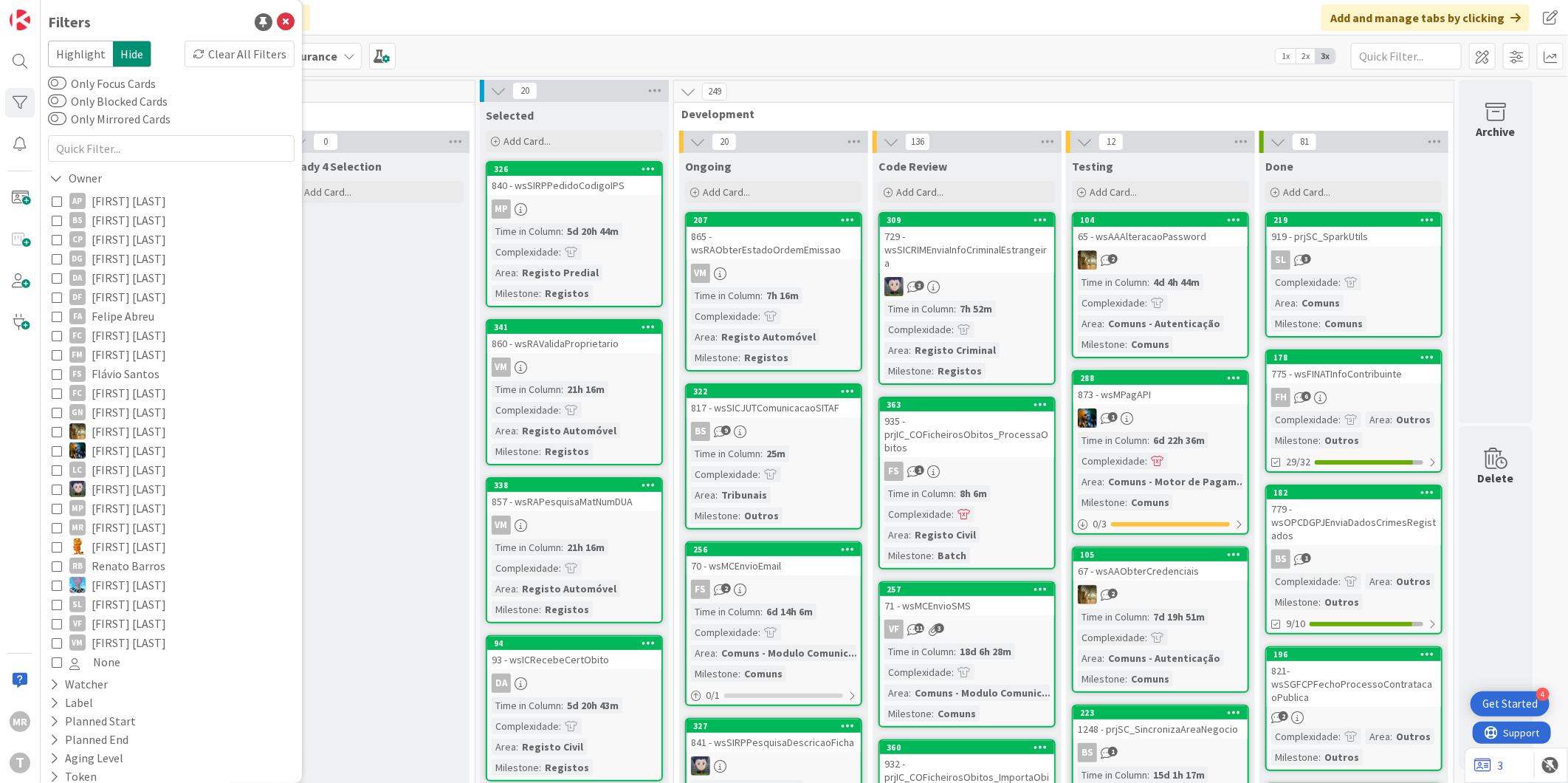 click on "Click our logo to show/hide this navigation Add and manage tabs by clicking" at bounding box center (804, 18) 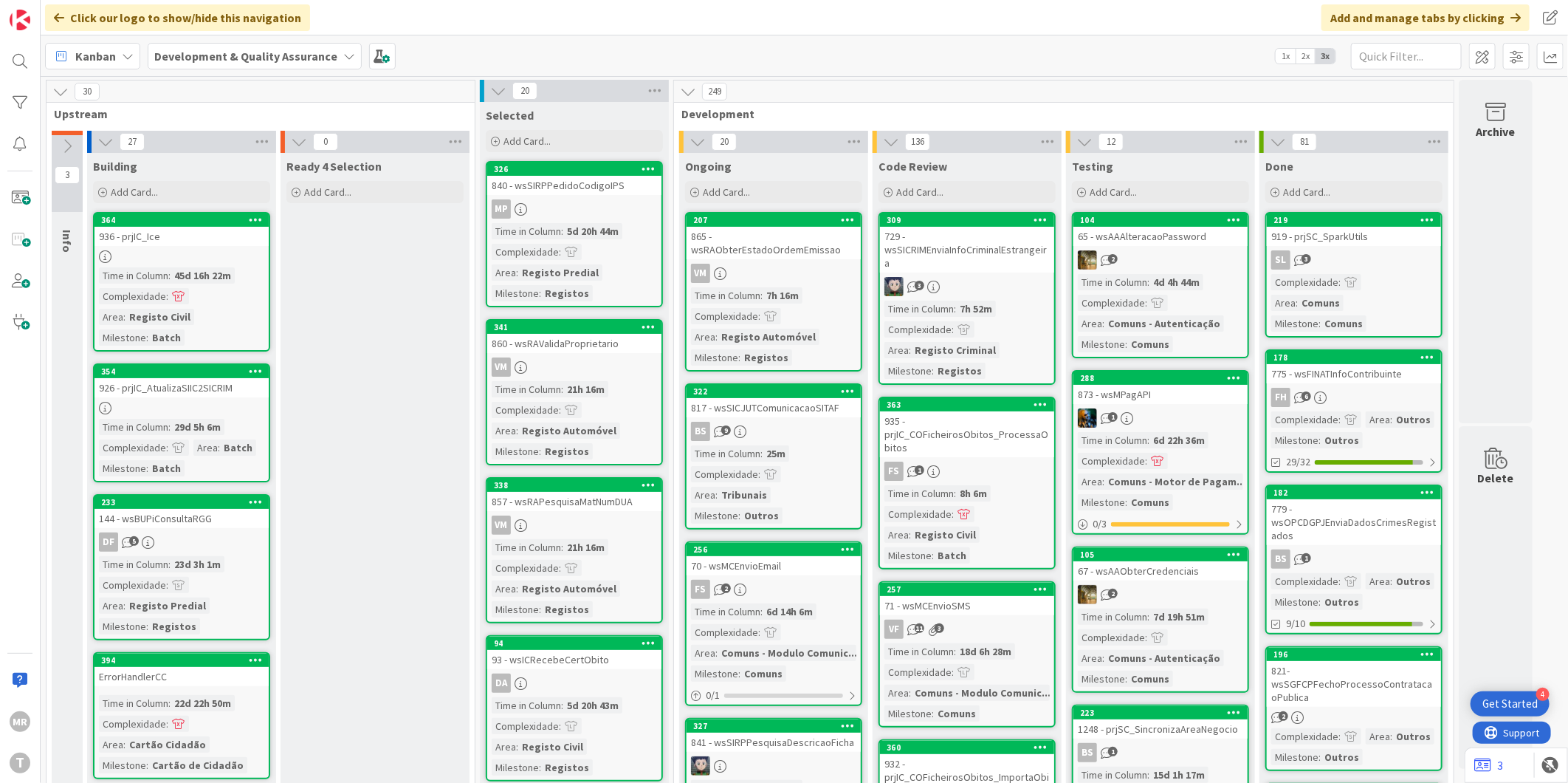 click on "Ready 4 Selection Add Card..." at bounding box center [375, 1105] 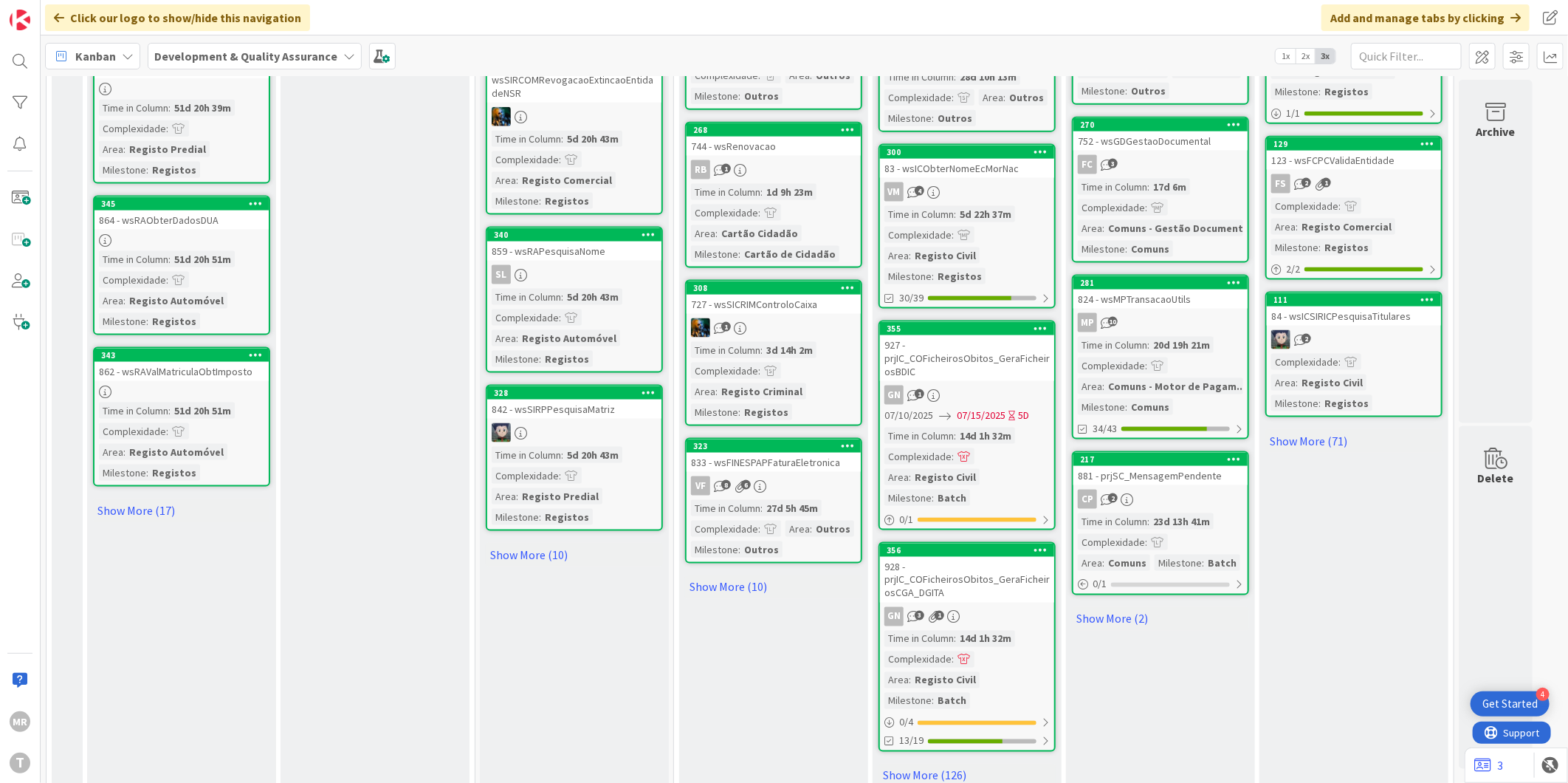 scroll, scrollTop: 1276, scrollLeft: 0, axis: vertical 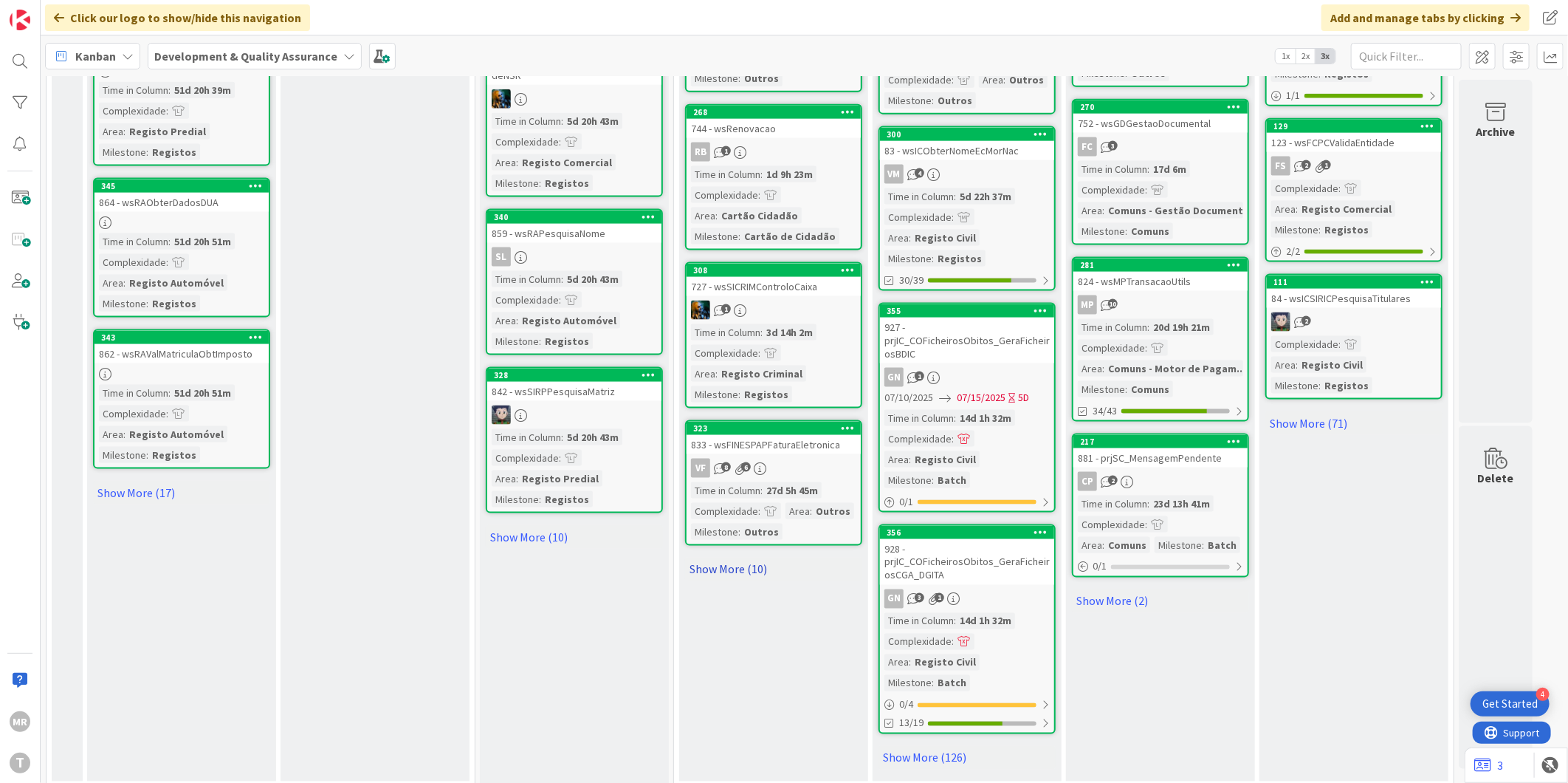 click on "Show More (10)" at bounding box center (774, 570) 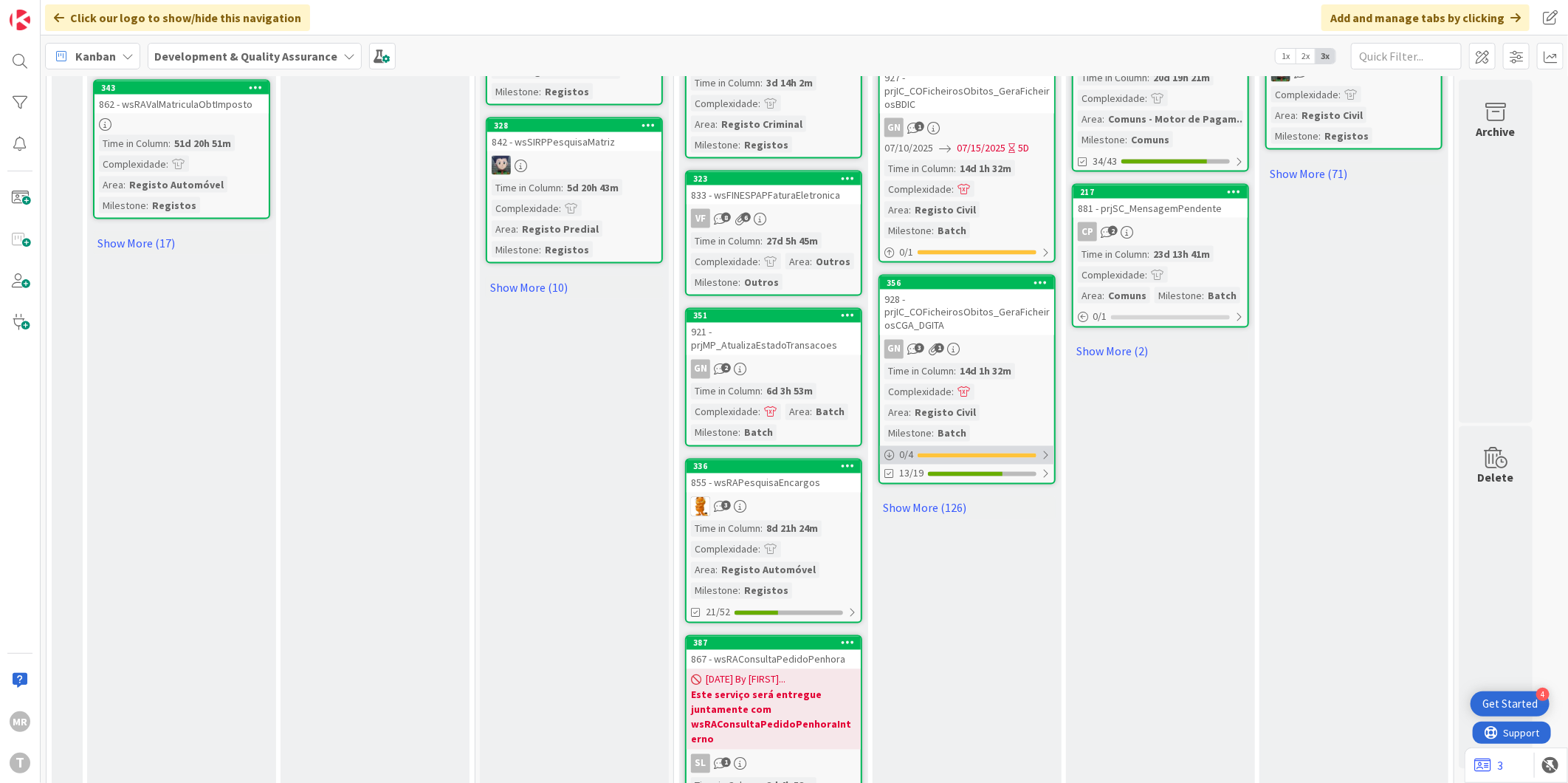 scroll, scrollTop: 1522, scrollLeft: 0, axis: vertical 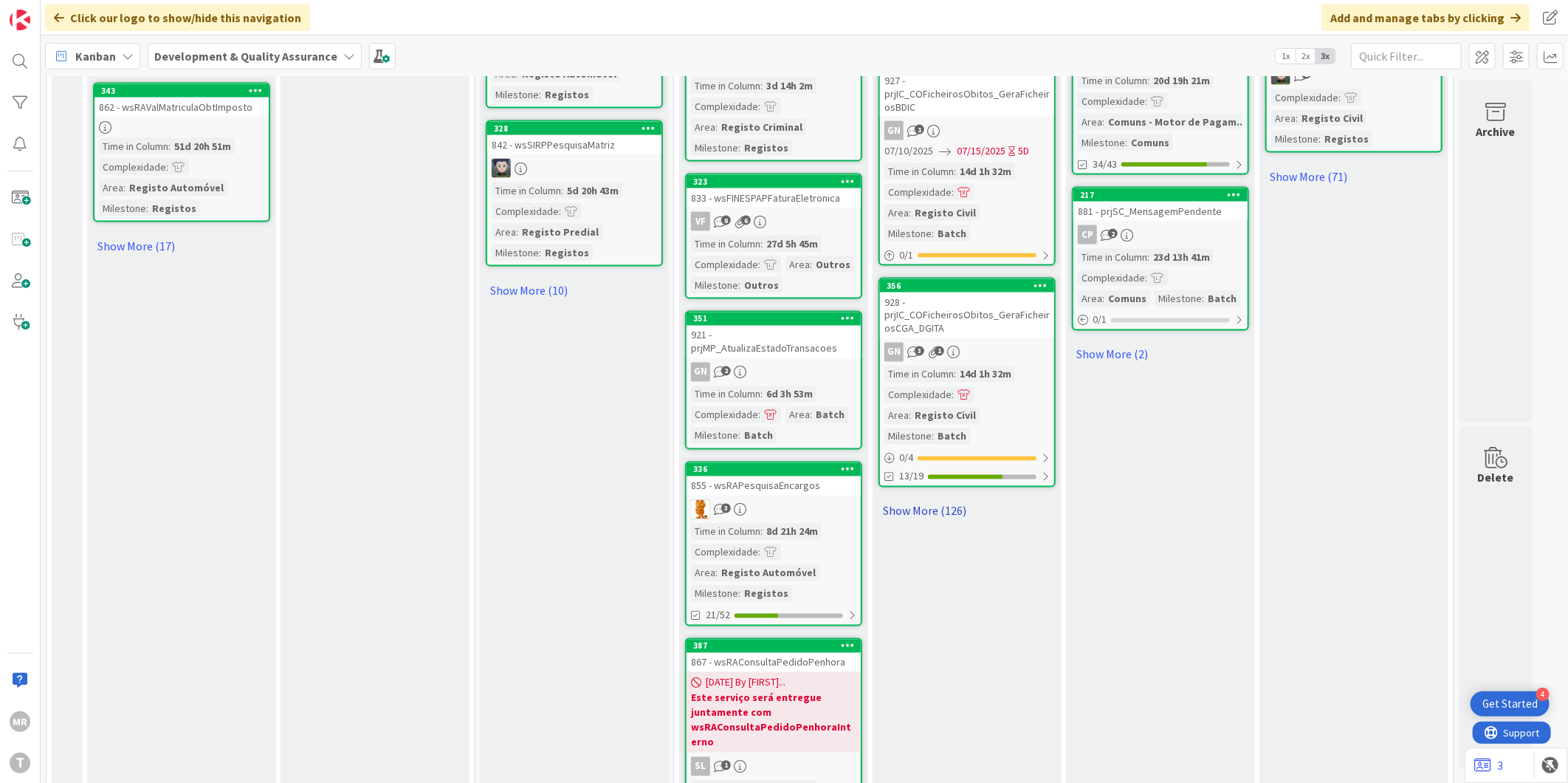 click on "Show More (126)" at bounding box center [967, 511] 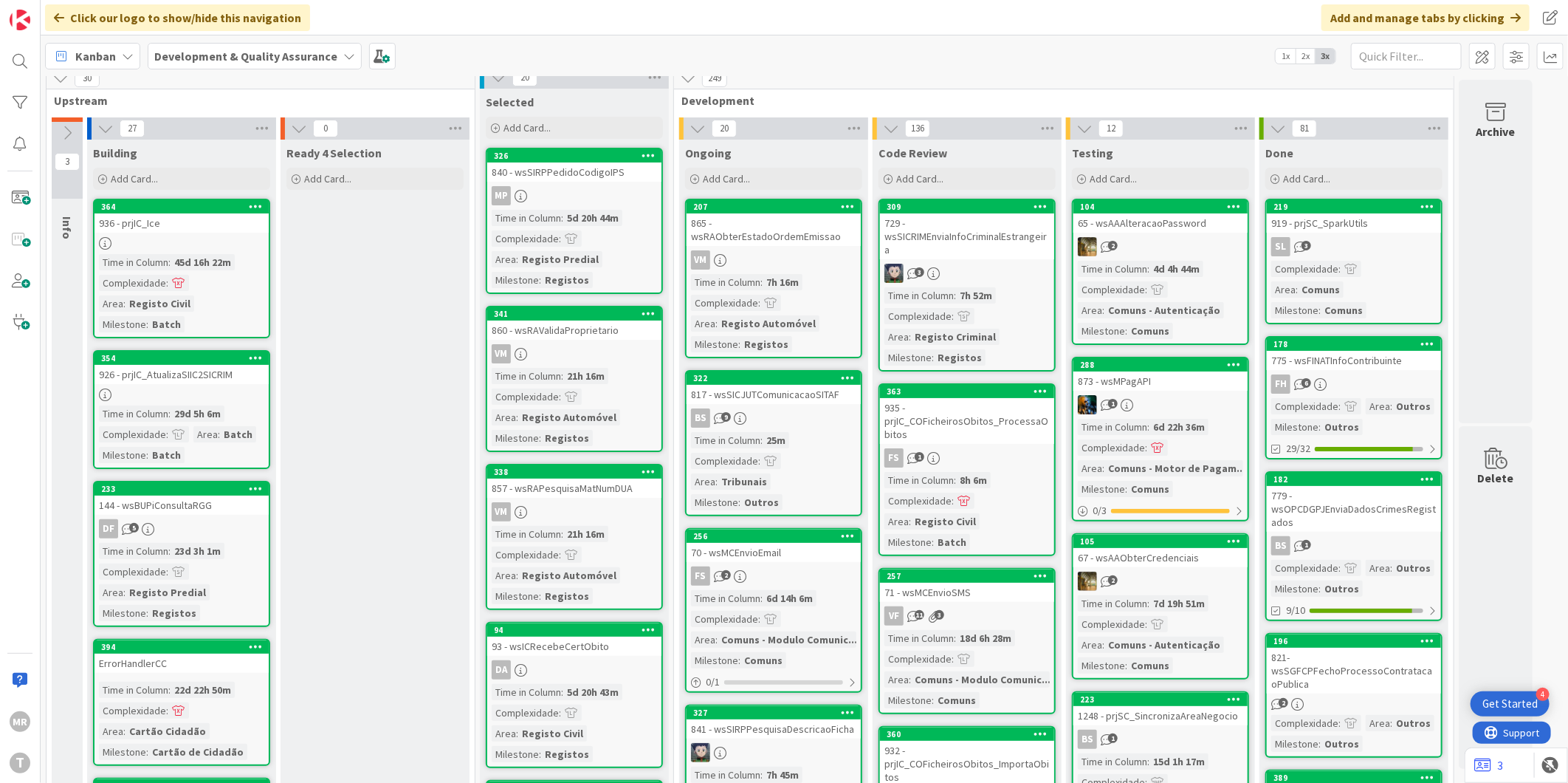 scroll, scrollTop: 0, scrollLeft: 0, axis: both 